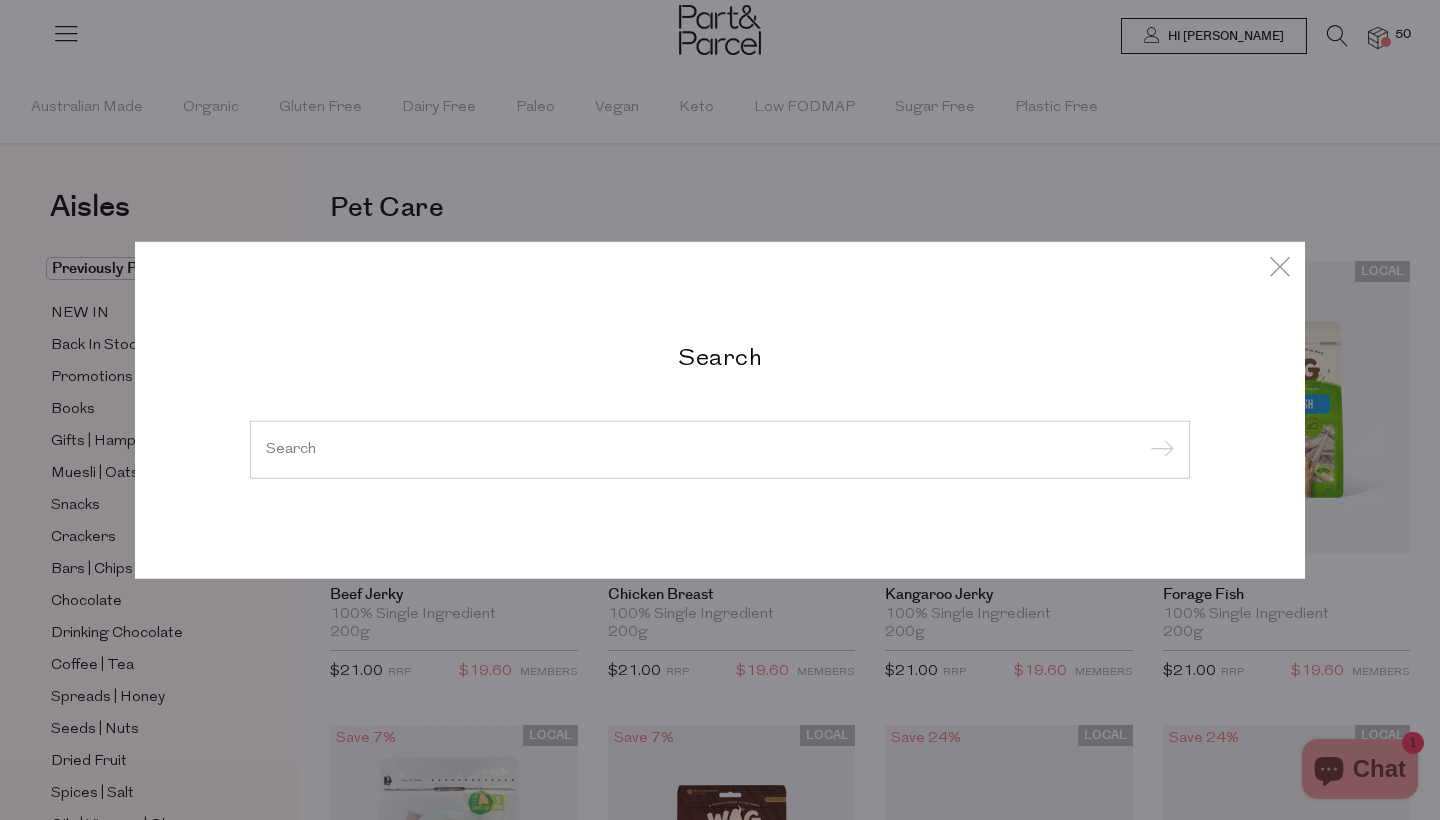 scroll, scrollTop: 0, scrollLeft: 0, axis: both 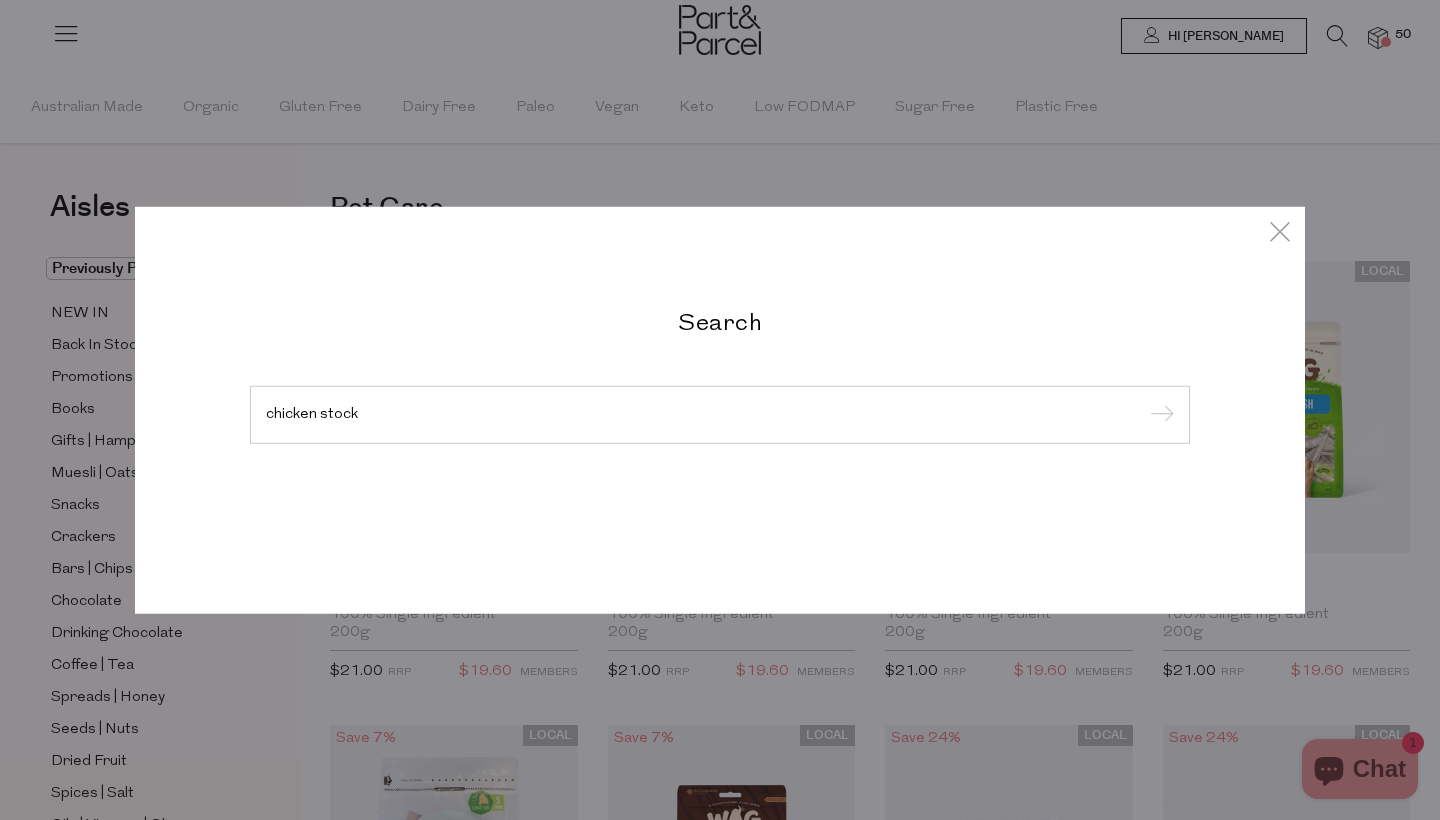 type on "chicken stock" 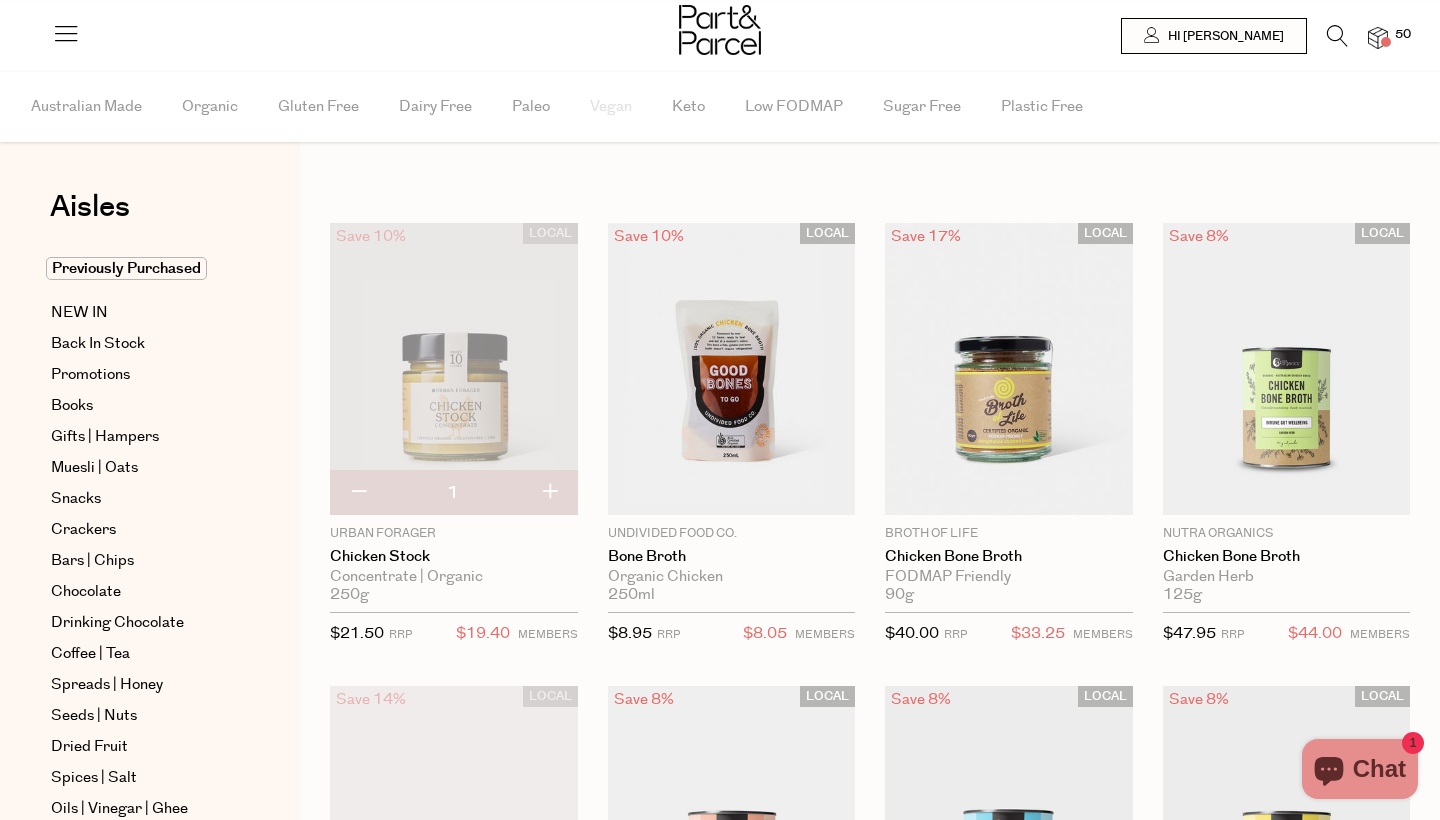 scroll, scrollTop: 0, scrollLeft: 0, axis: both 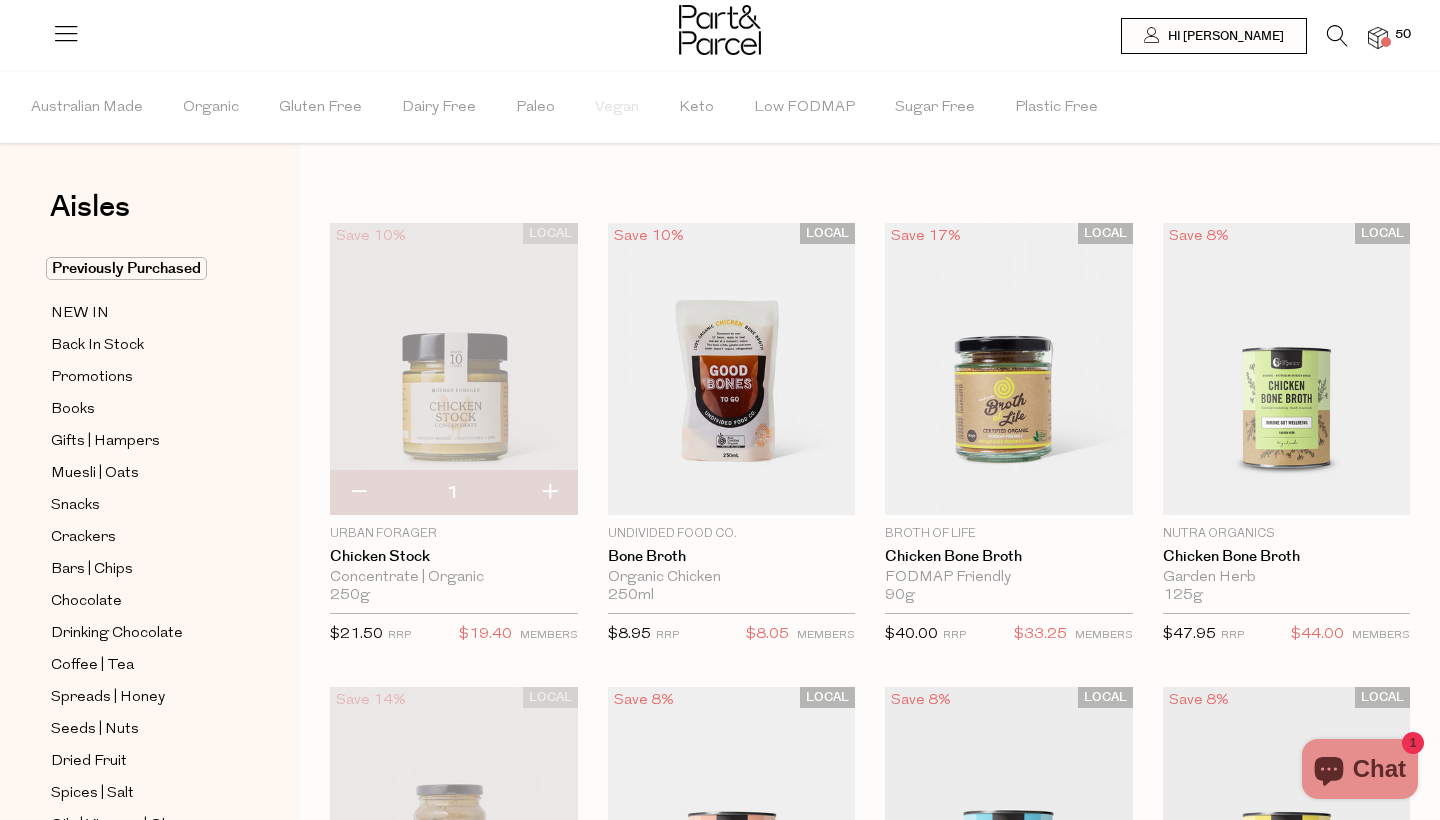 click at bounding box center (1337, 36) 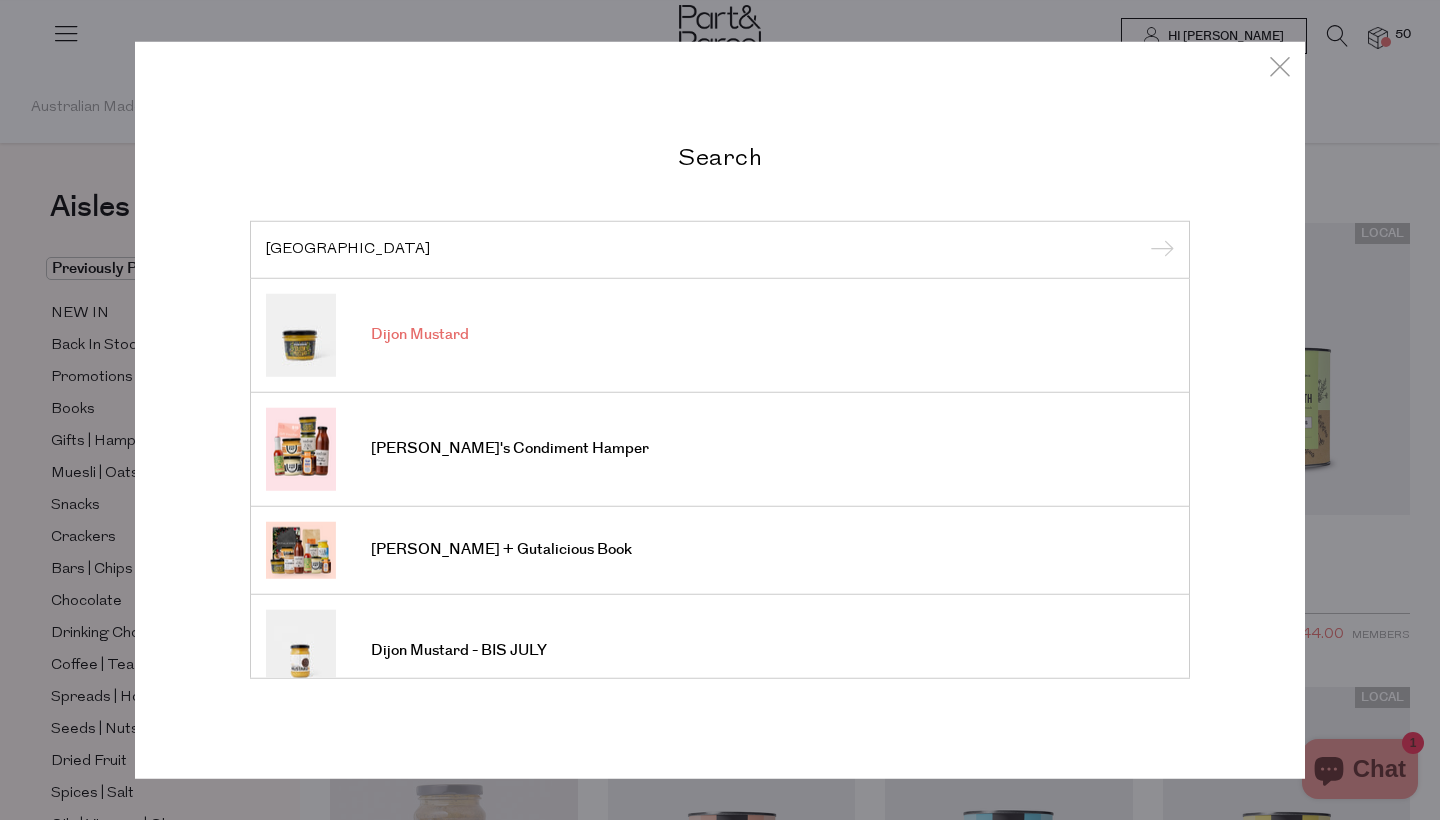 type on "dijon" 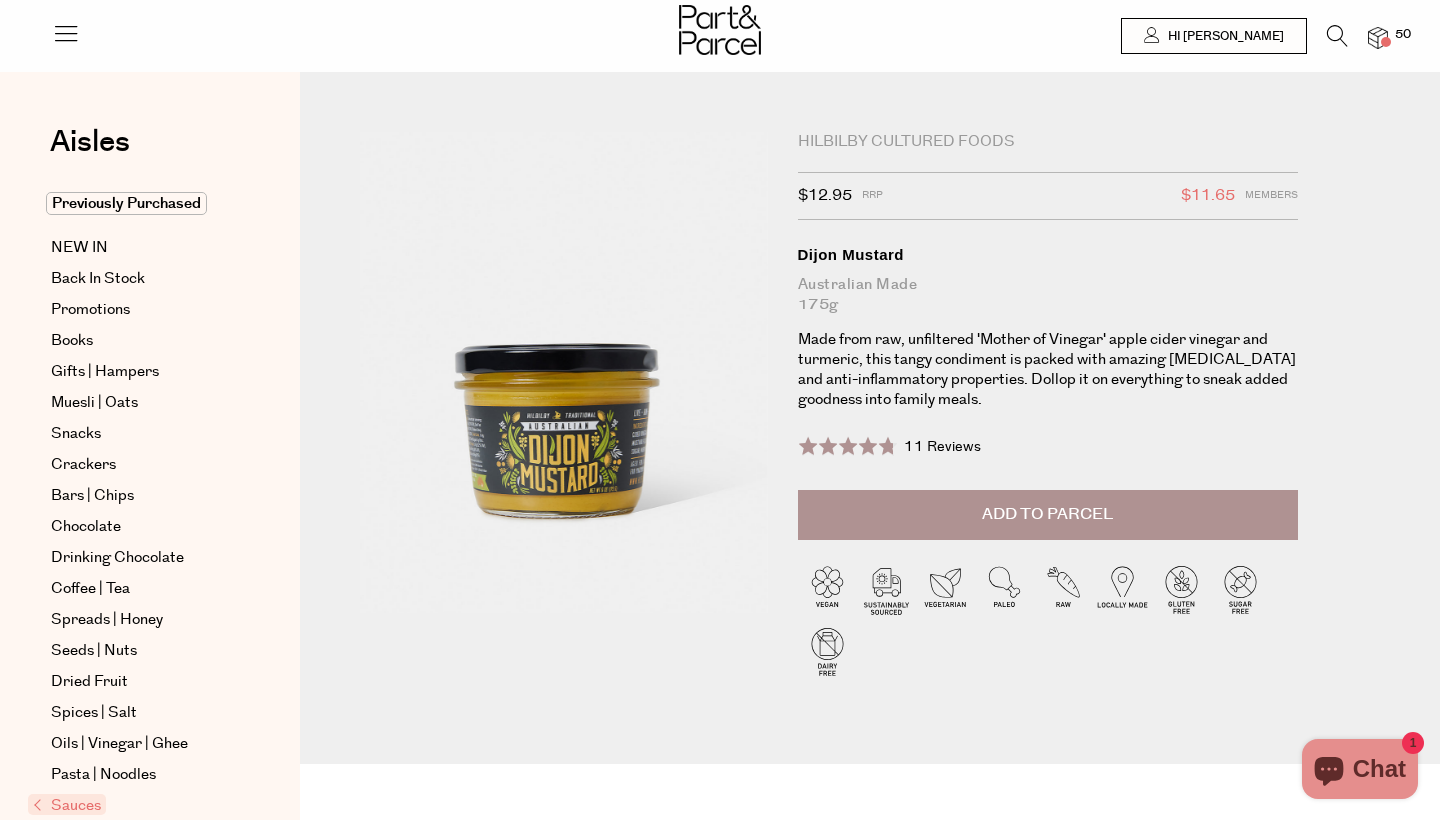 scroll, scrollTop: 0, scrollLeft: 0, axis: both 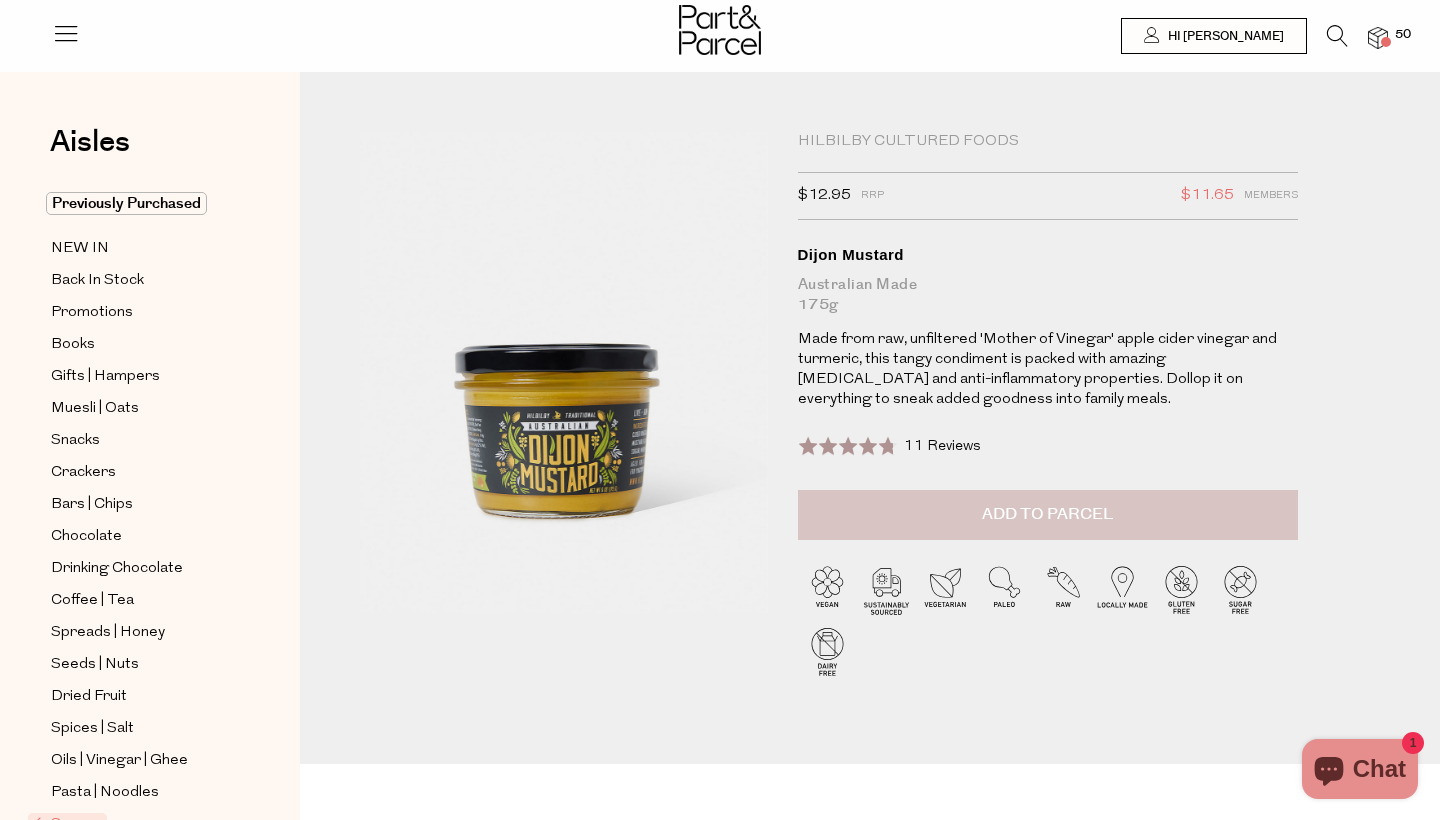 click on "Add to Parcel" at bounding box center (1047, 514) 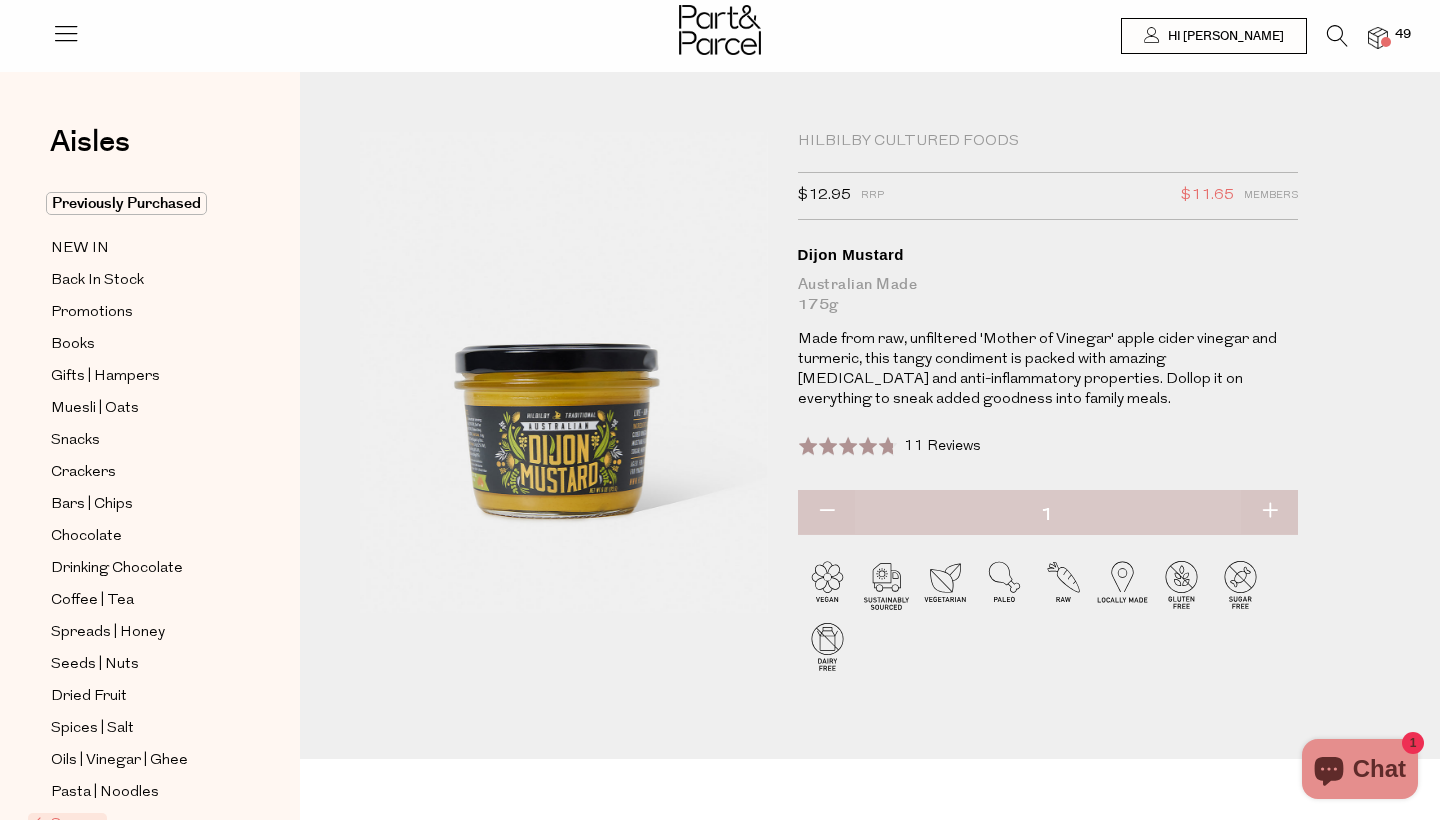 click at bounding box center [1337, 36] 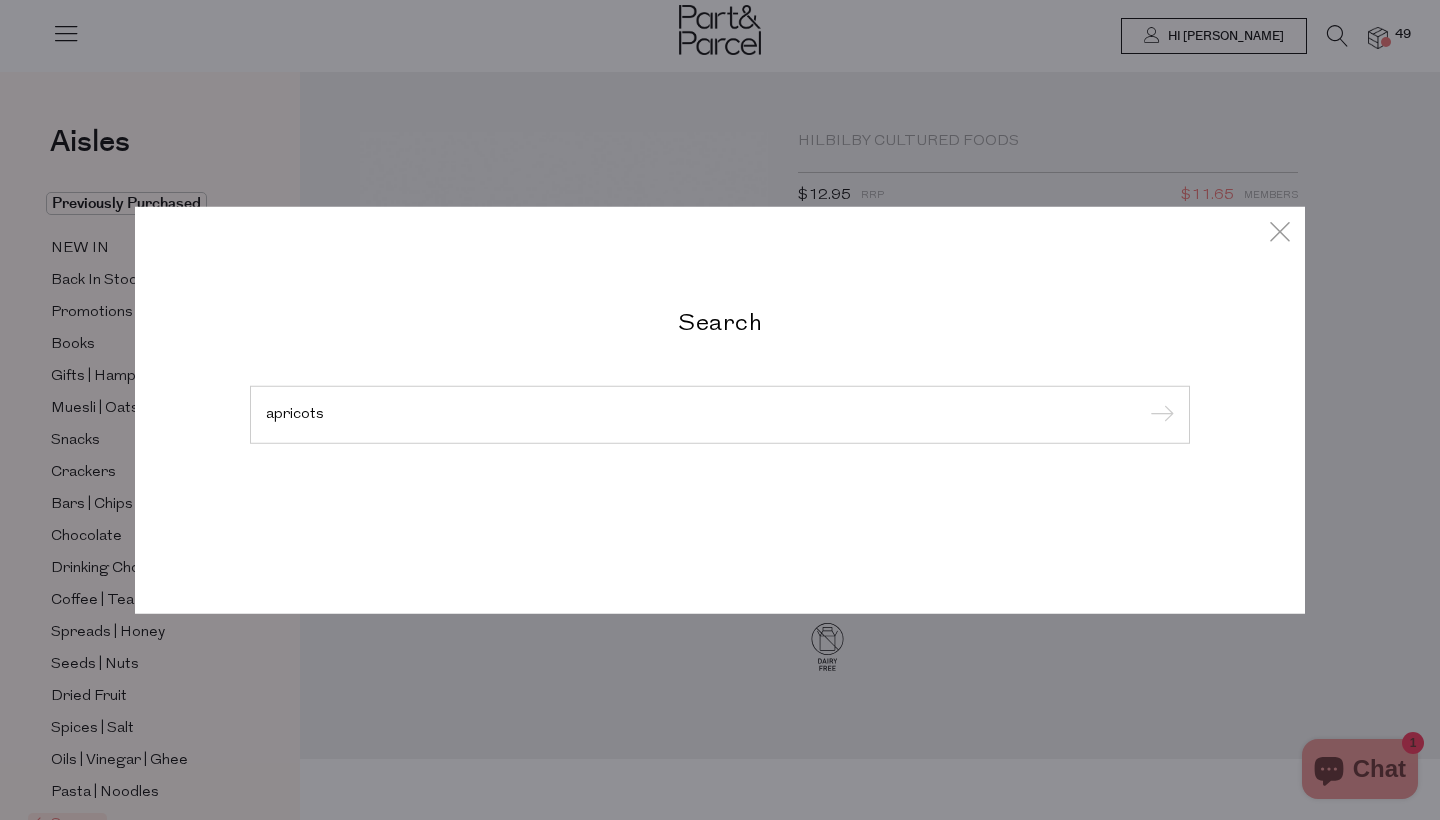 type on "apricots" 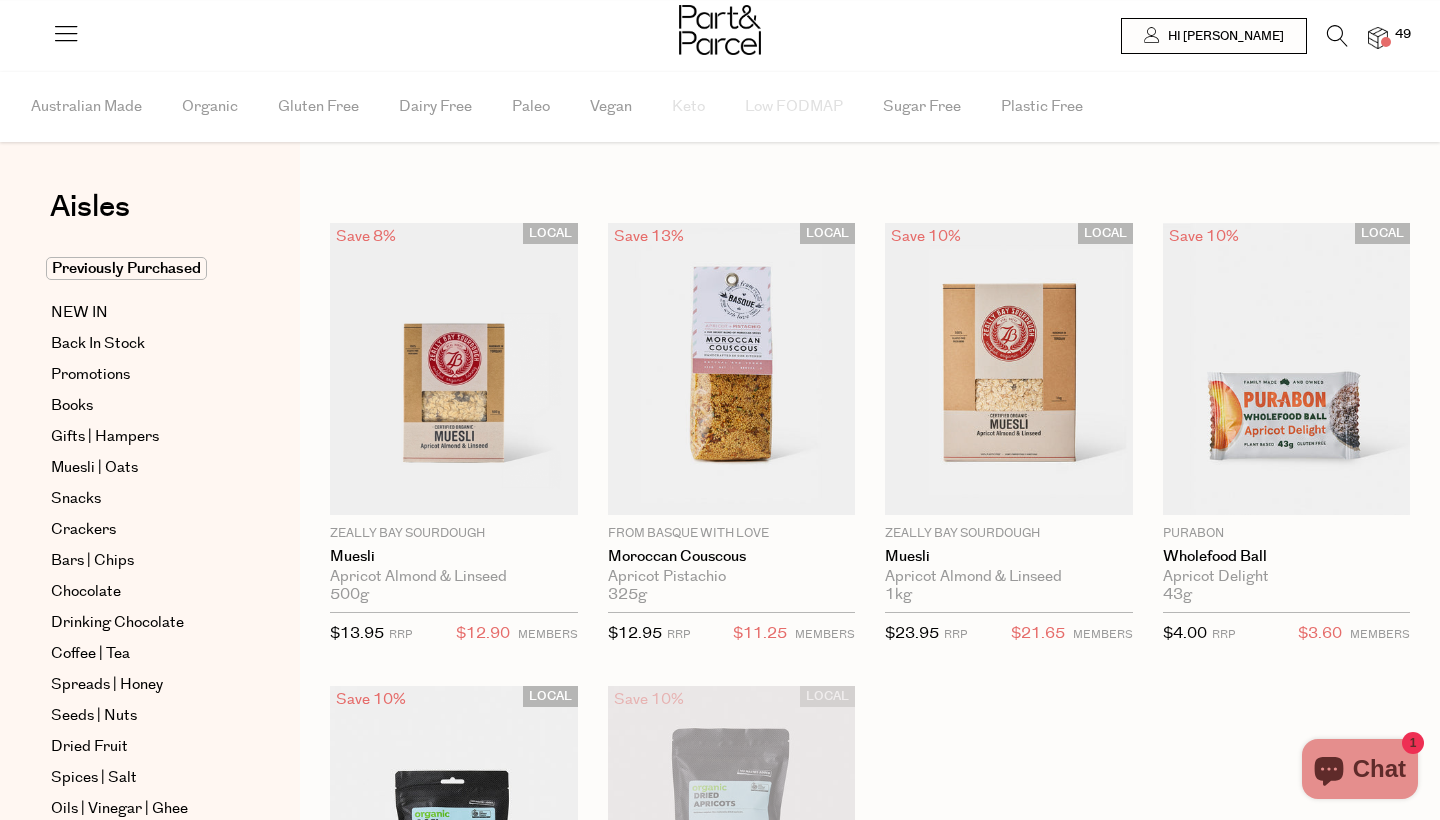 scroll, scrollTop: 0, scrollLeft: 0, axis: both 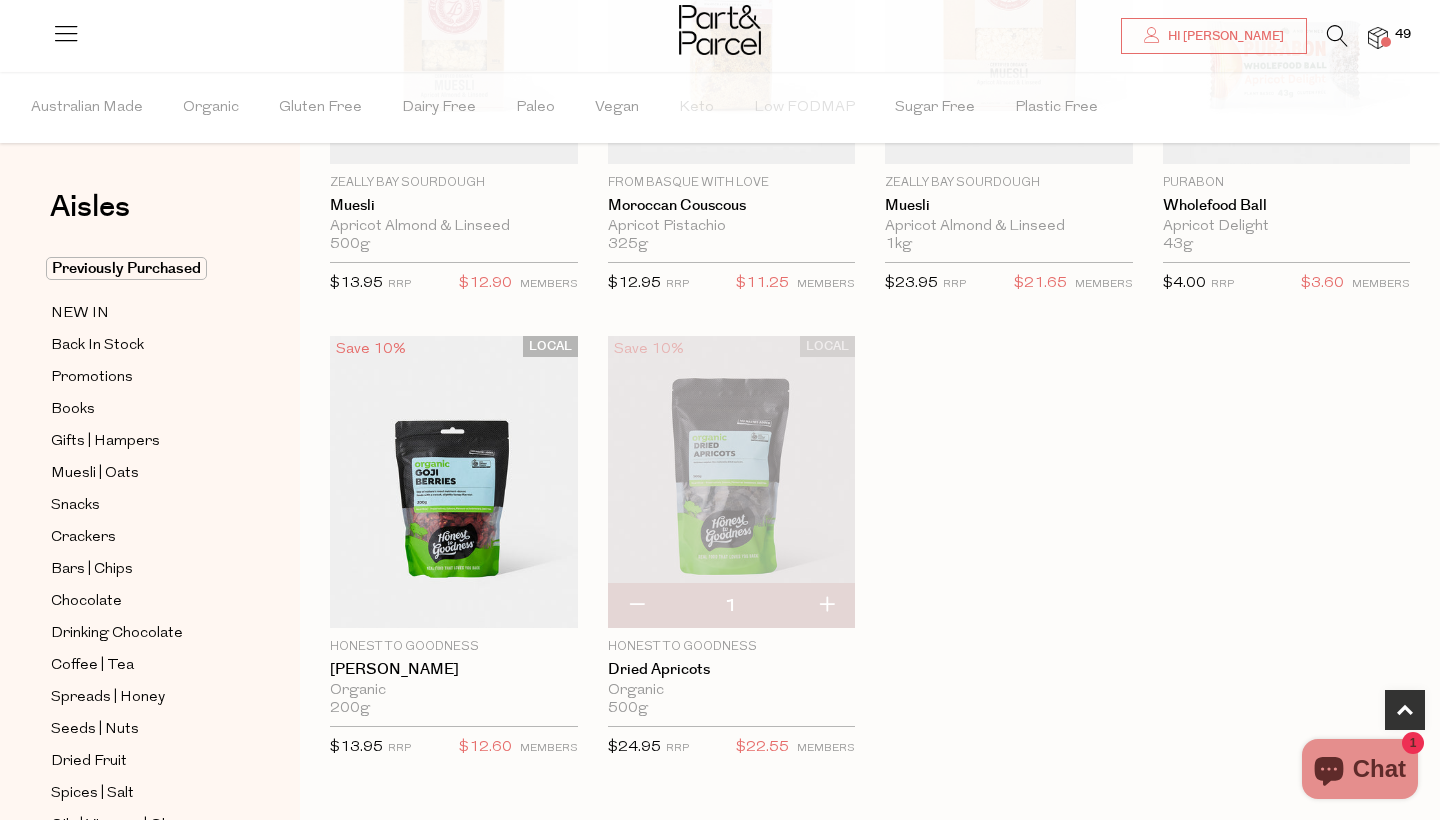 click at bounding box center [1337, 36] 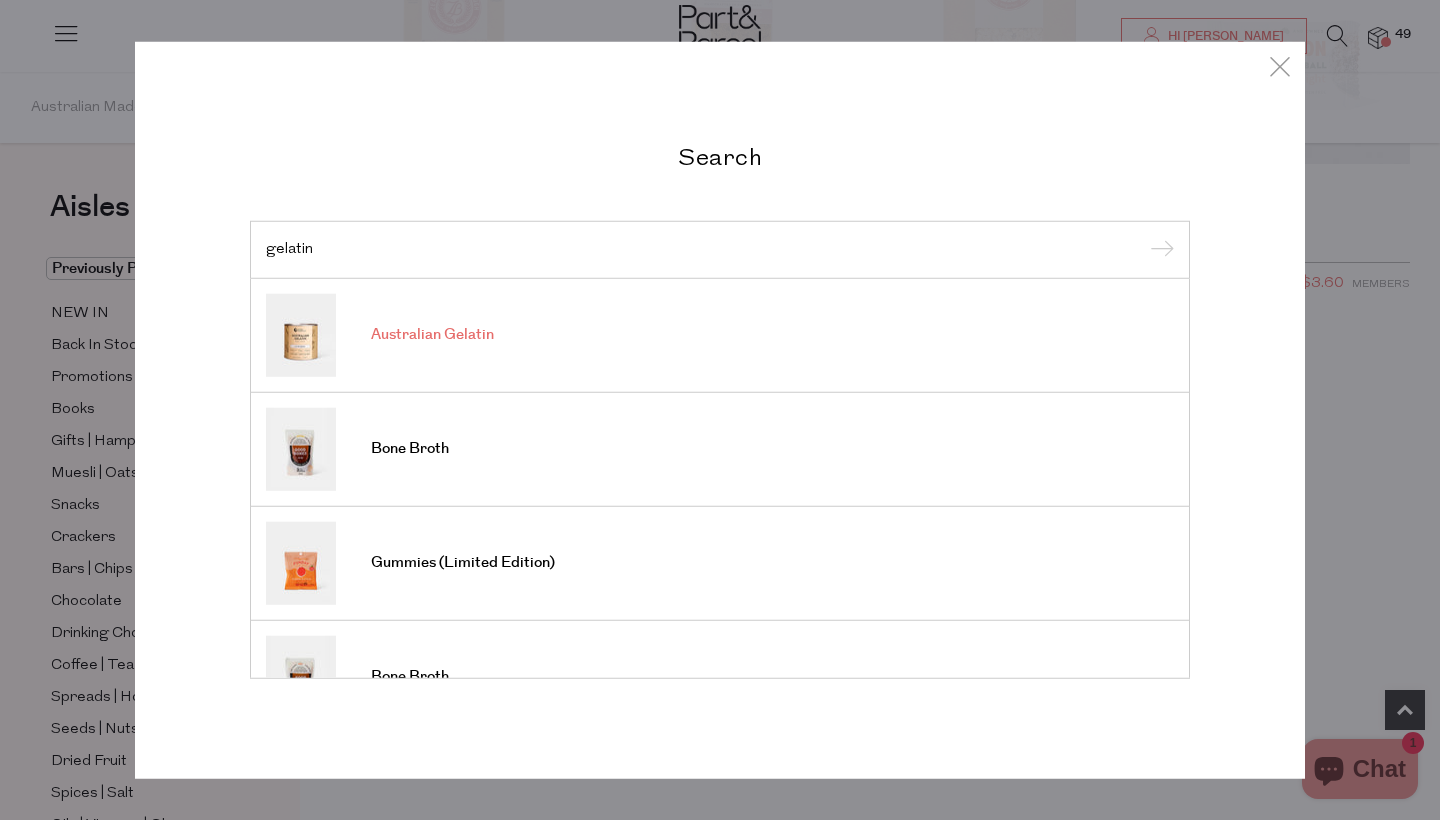 type on "gelatin" 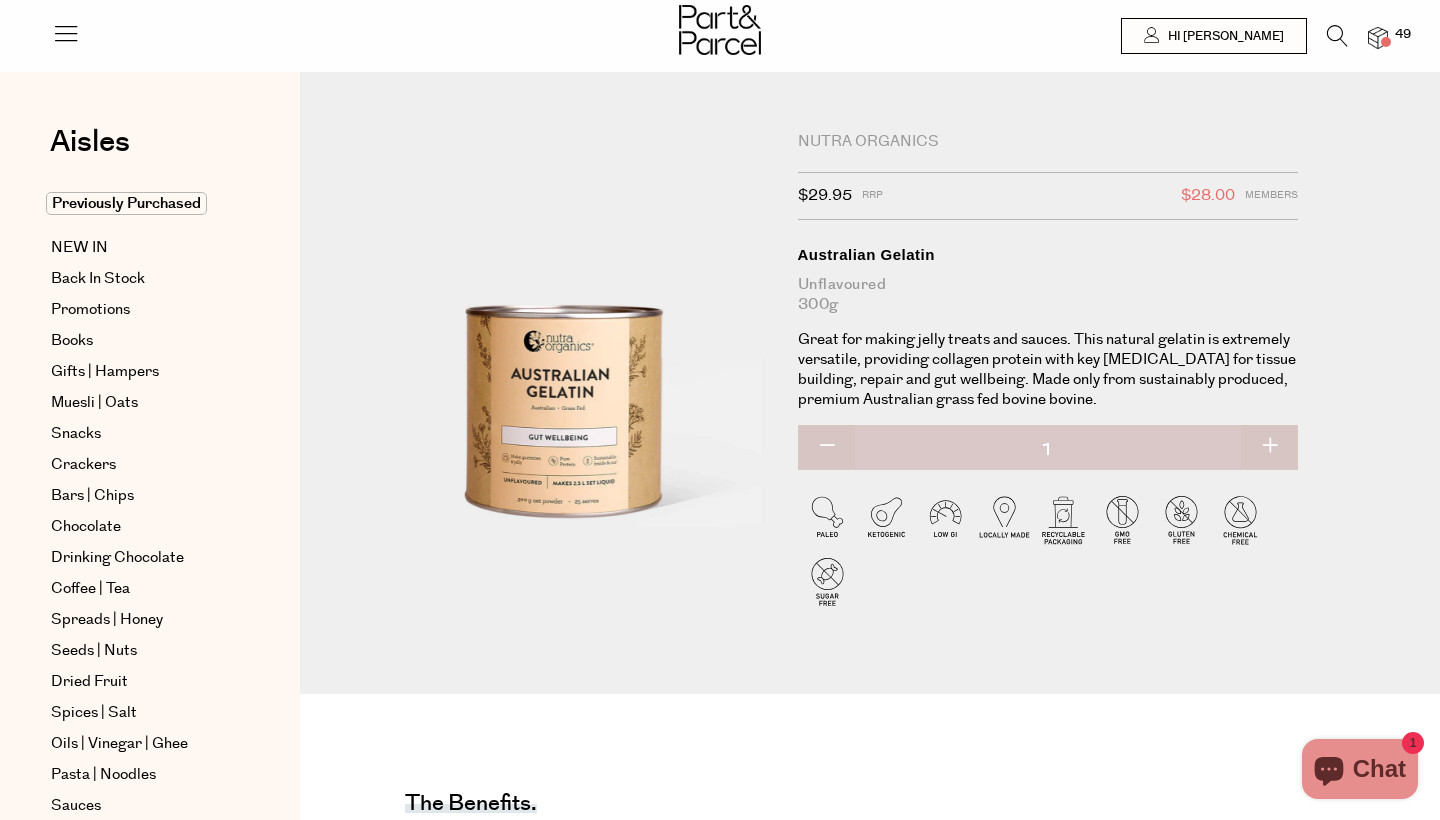 scroll, scrollTop: 0, scrollLeft: 0, axis: both 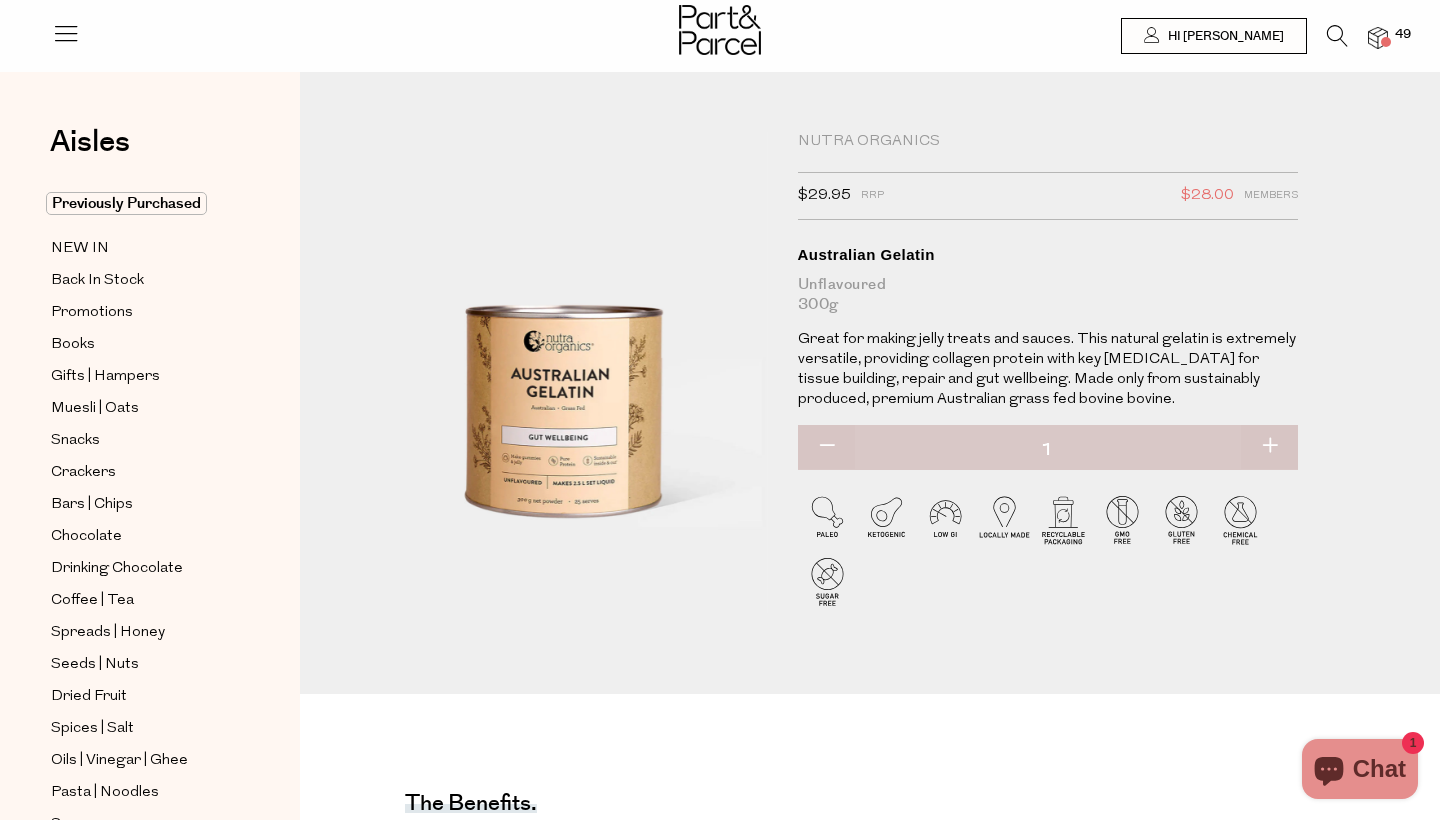 click at bounding box center [1337, 36] 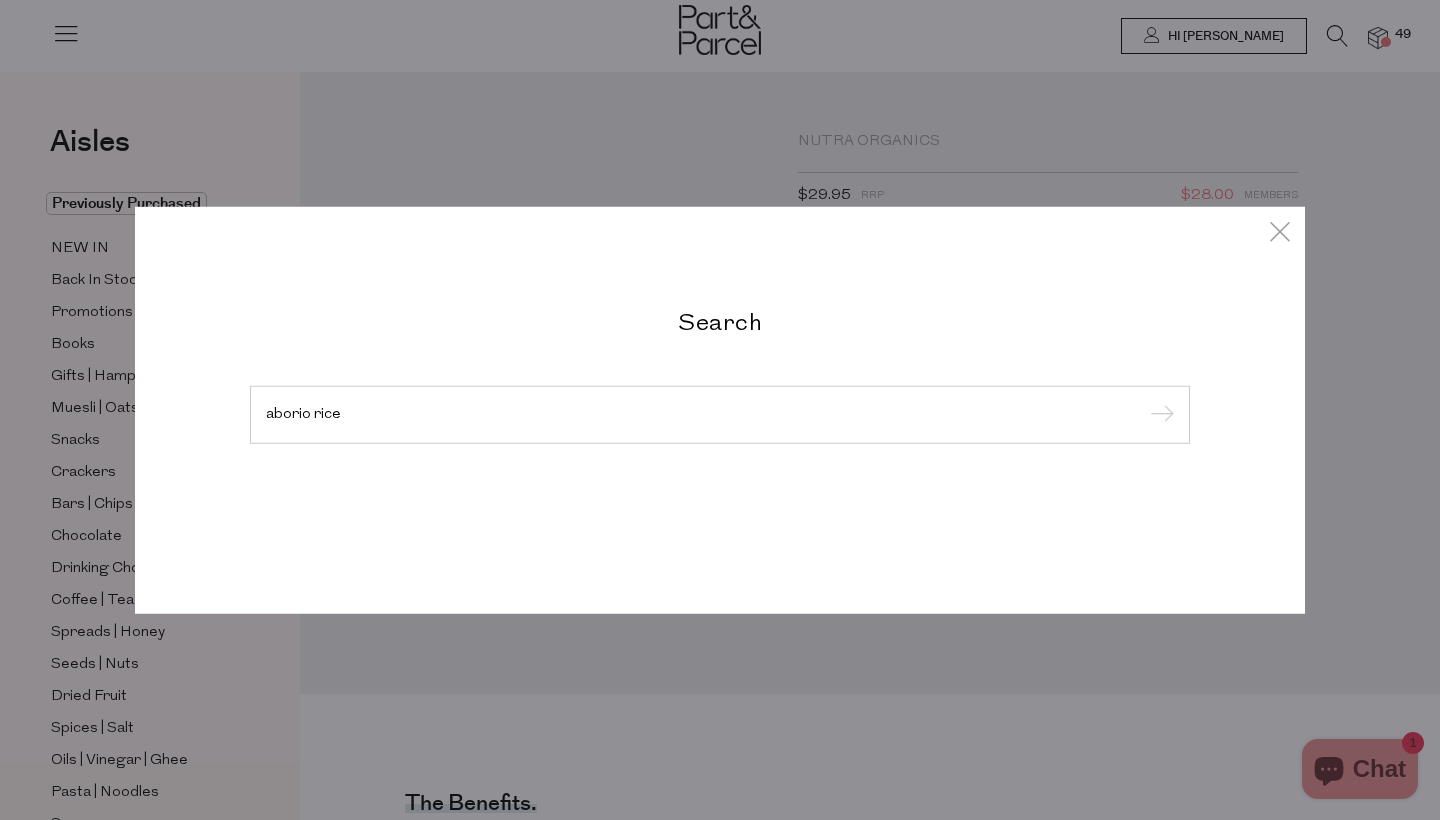 type on "aborio rice" 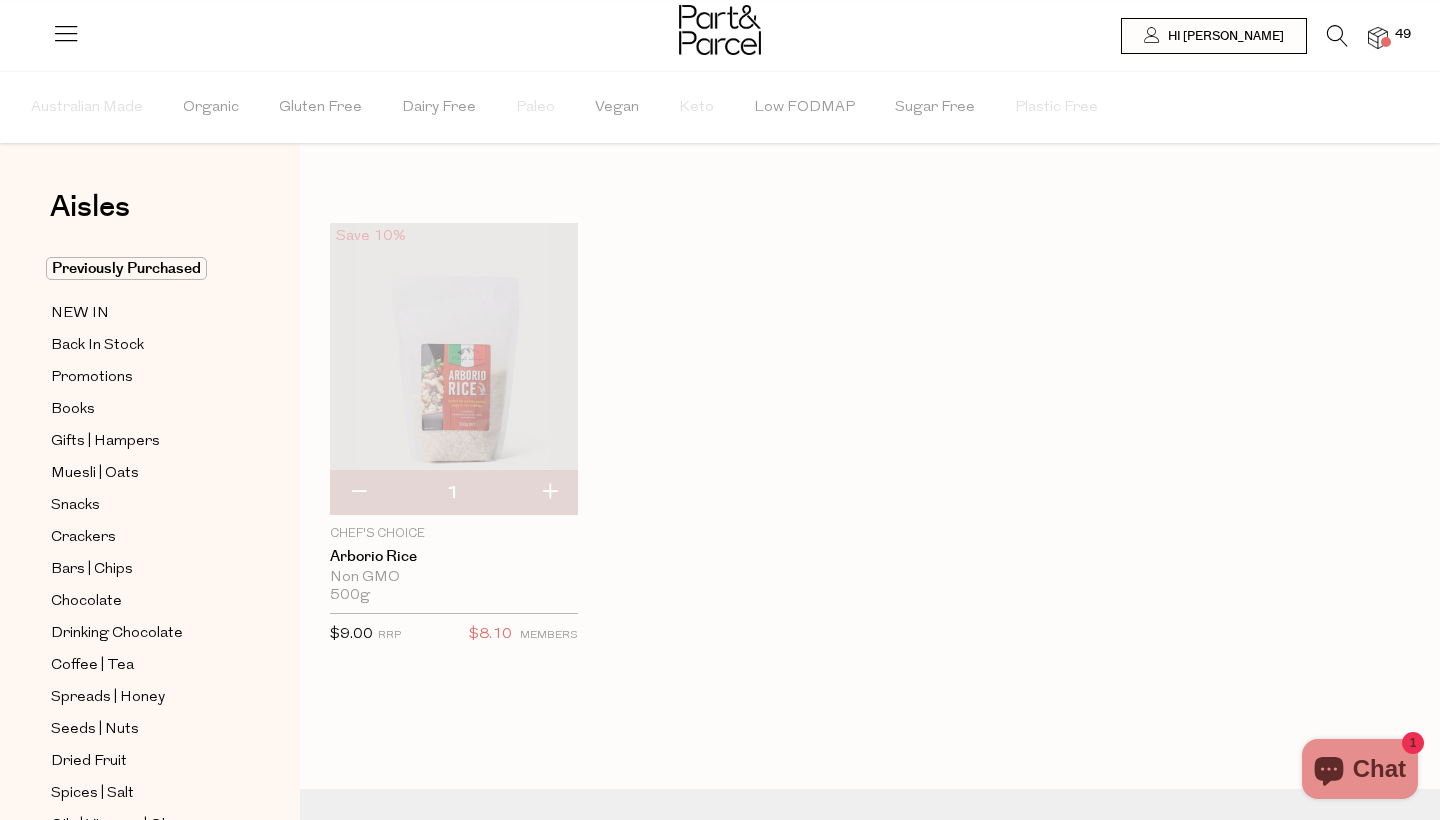 scroll, scrollTop: 0, scrollLeft: 0, axis: both 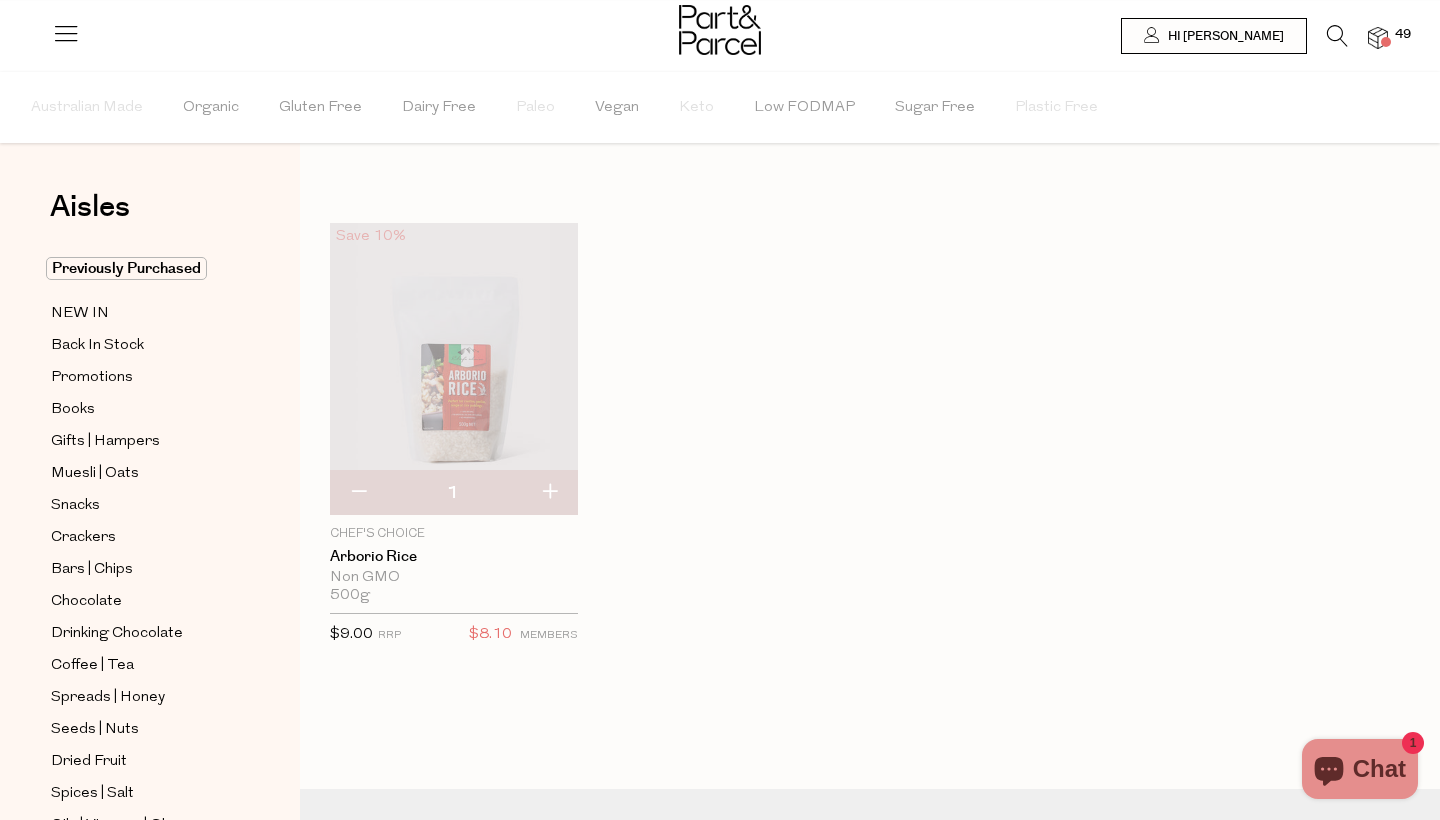 click at bounding box center (1386, 42) 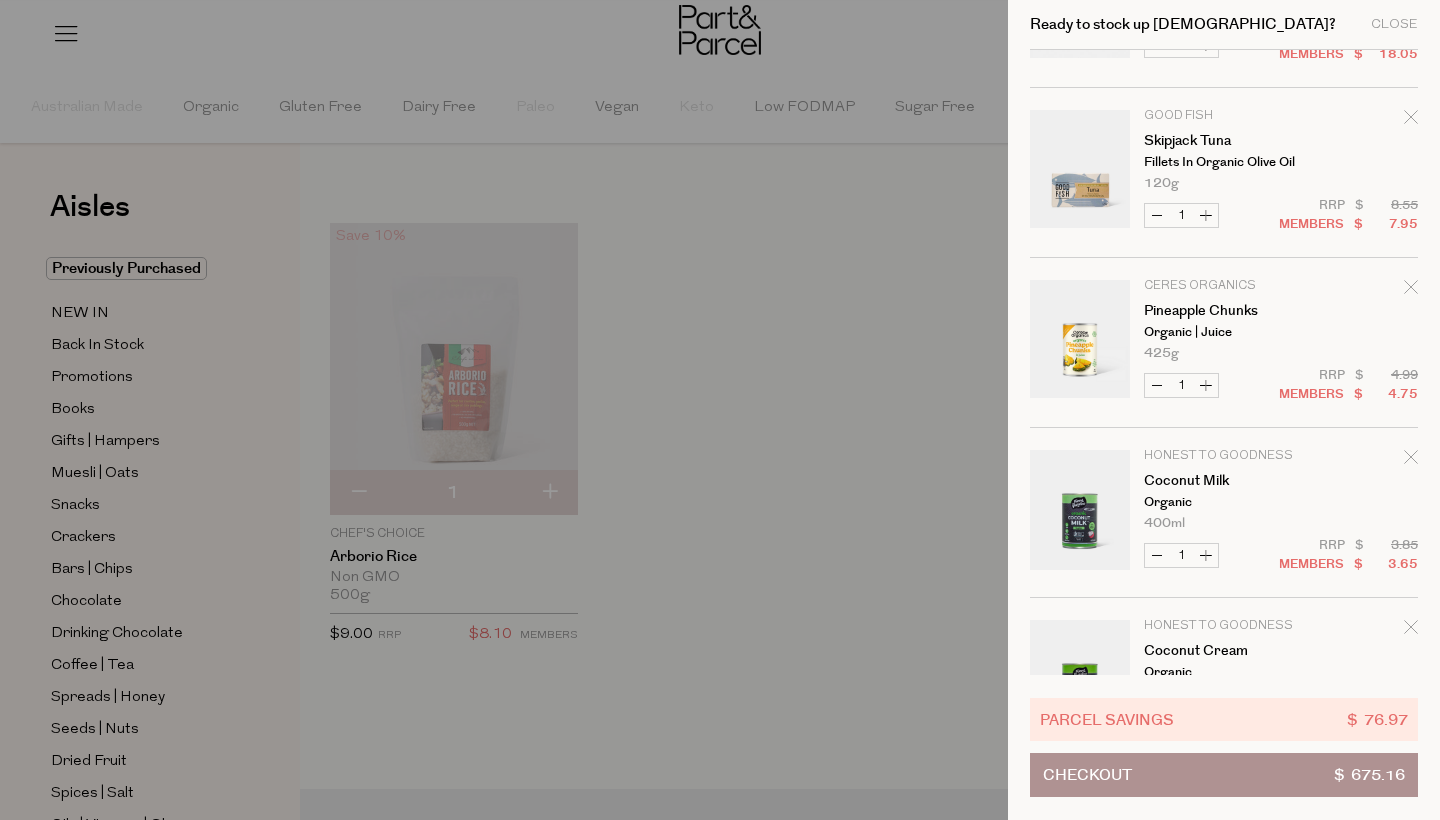 scroll, scrollTop: 1831, scrollLeft: 0, axis: vertical 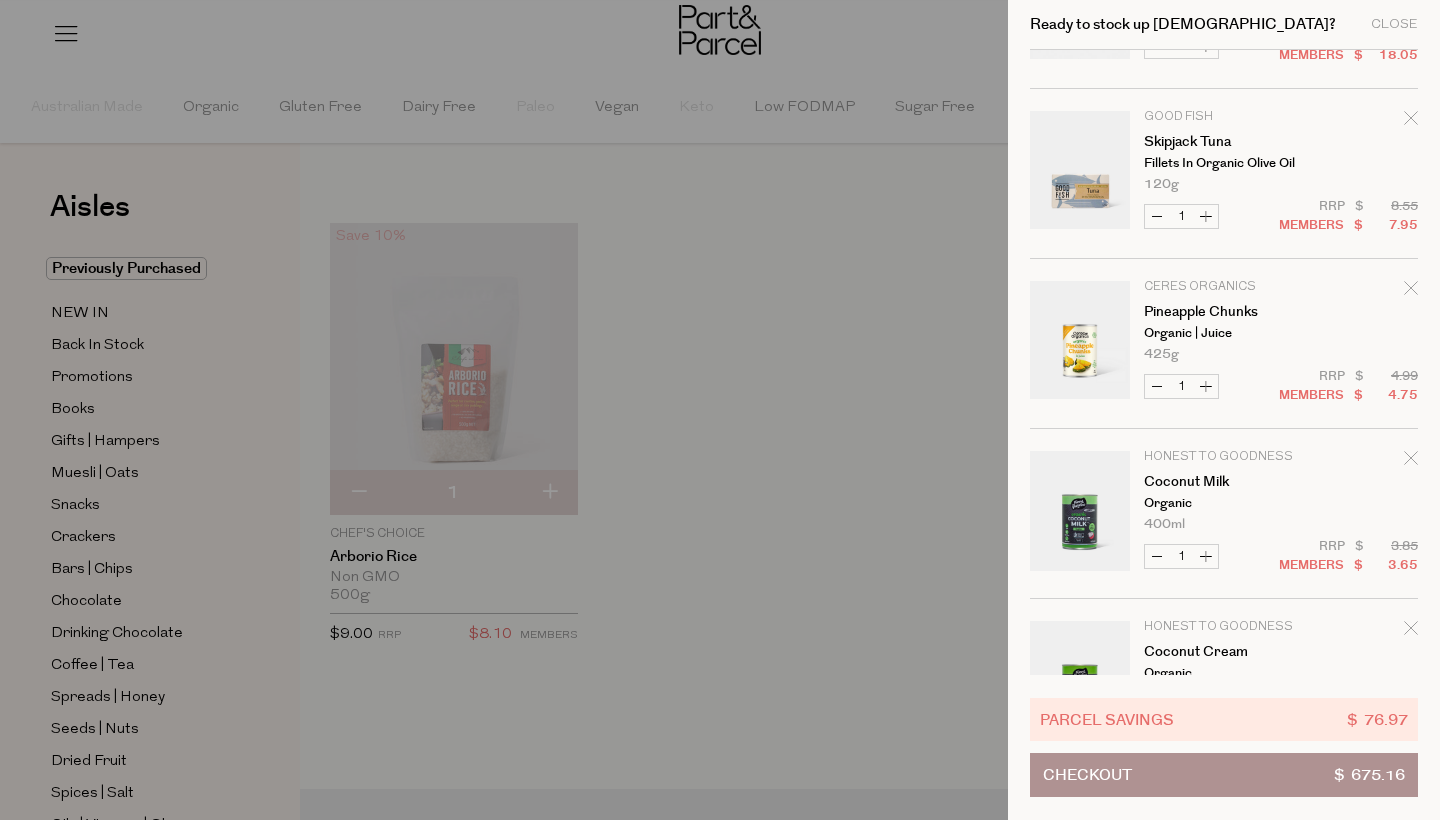 click on "Increase Pineapple Chunks" at bounding box center (1206, 386) 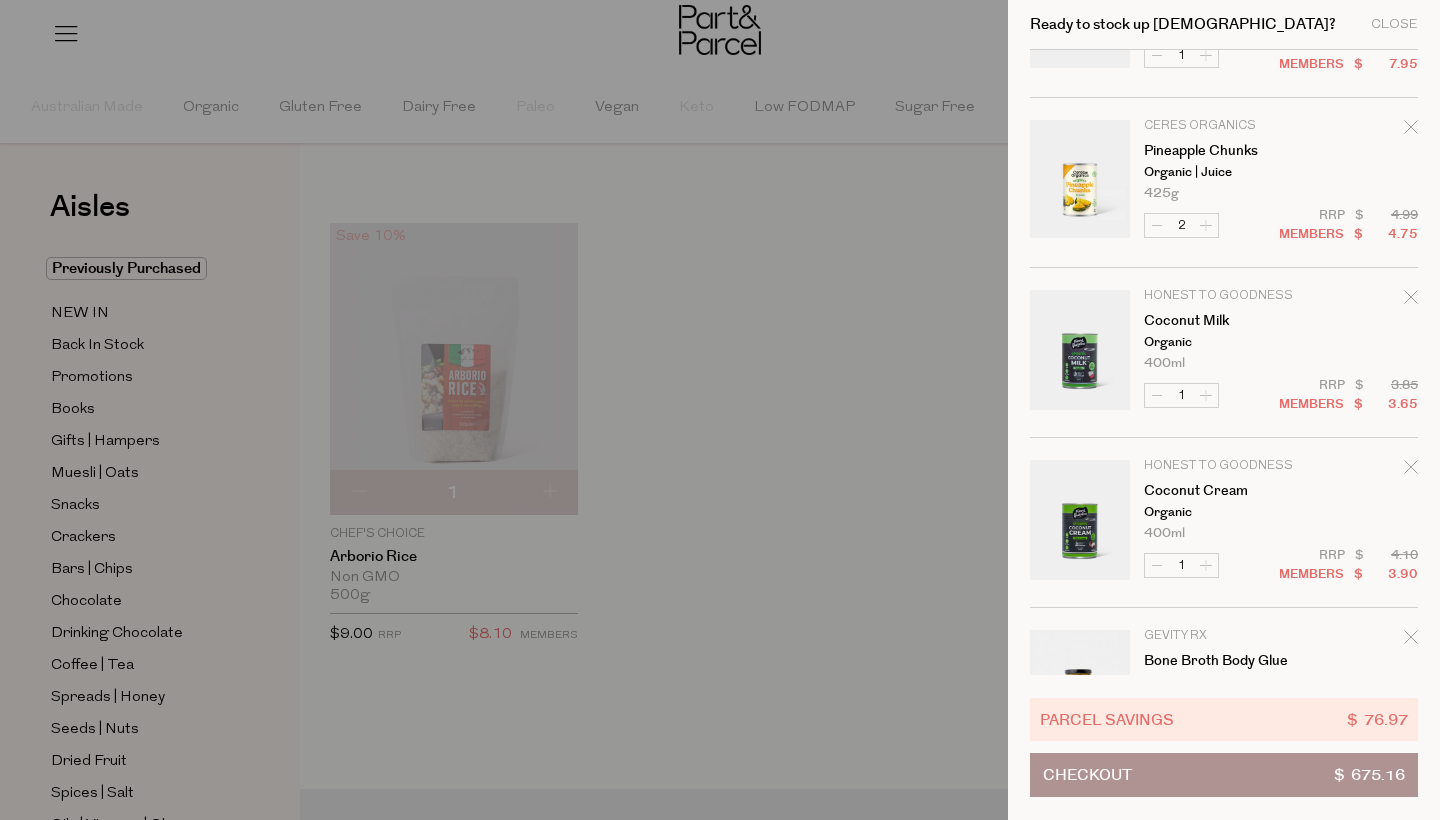 scroll, scrollTop: 1993, scrollLeft: 0, axis: vertical 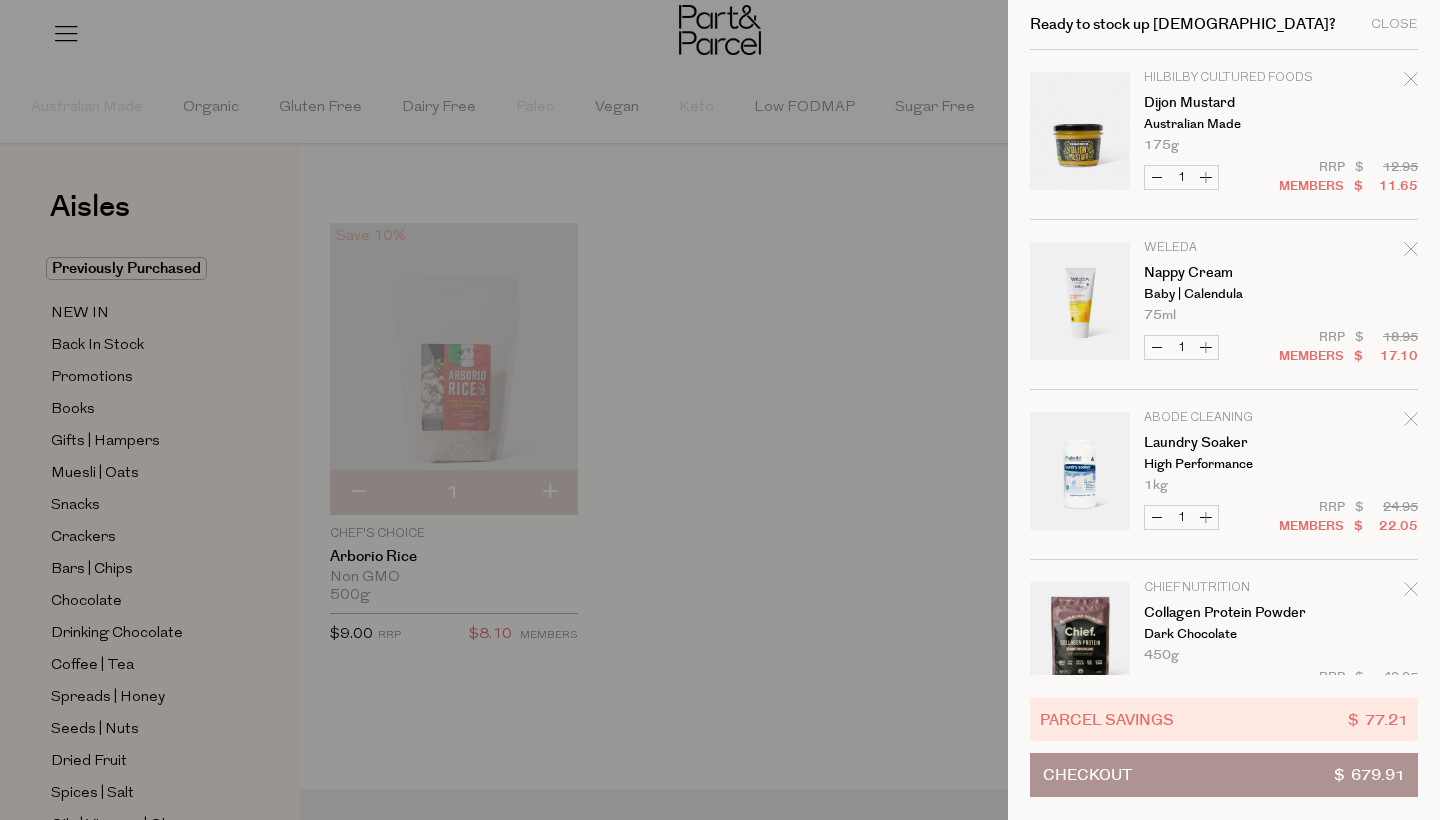click 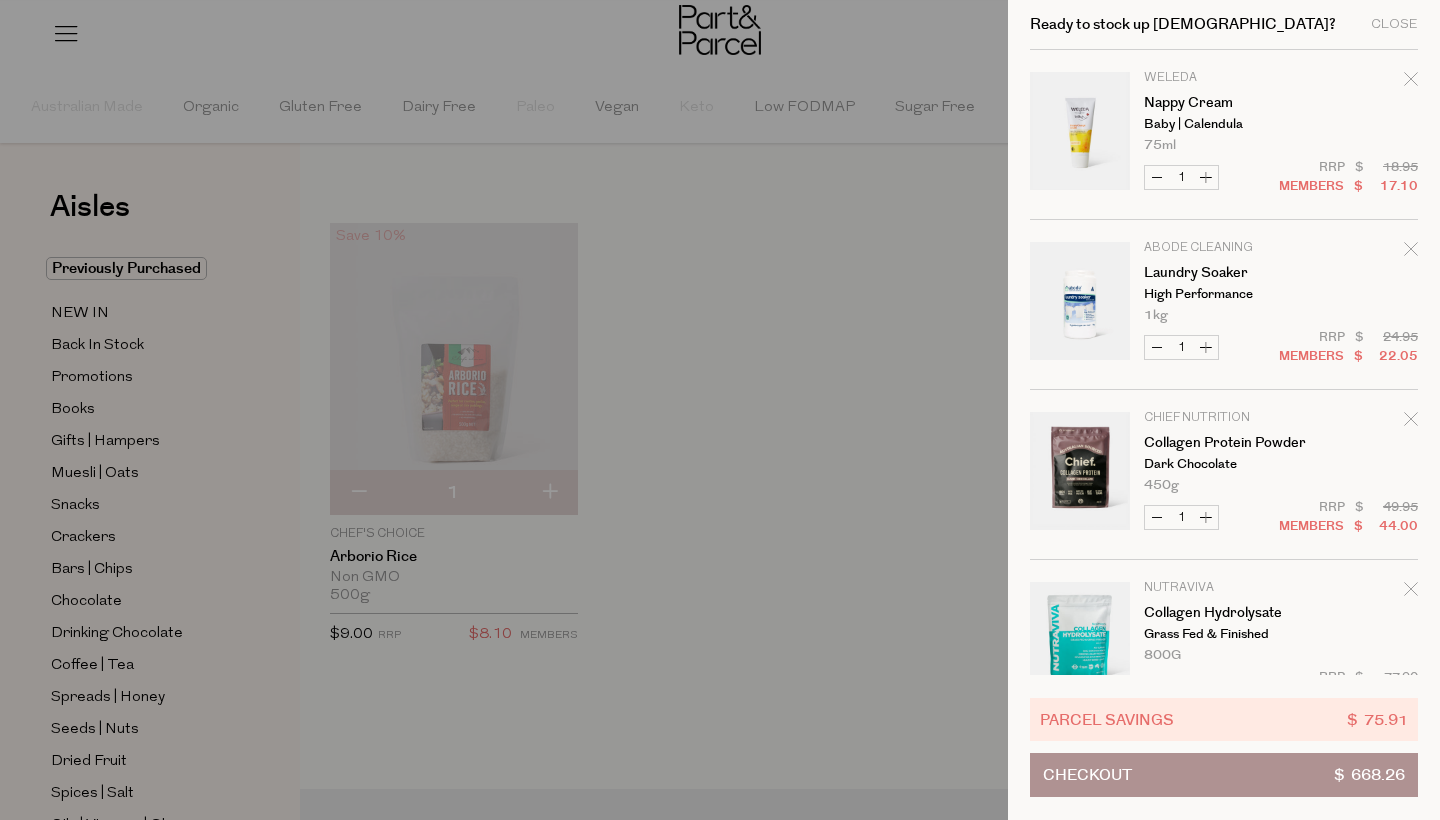 scroll, scrollTop: 0, scrollLeft: 0, axis: both 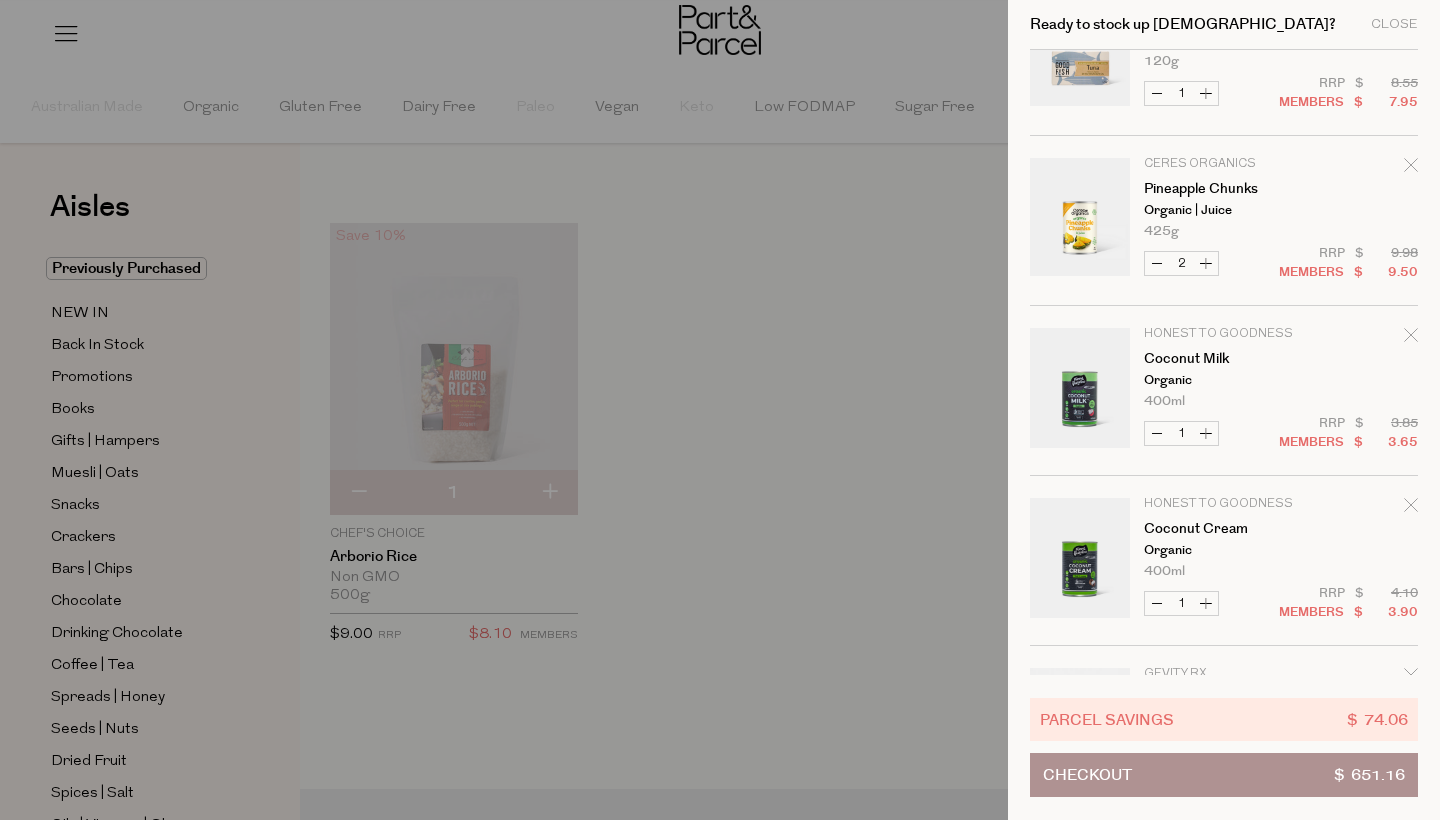click on "Increase Coconut Milk" at bounding box center (1206, 433) 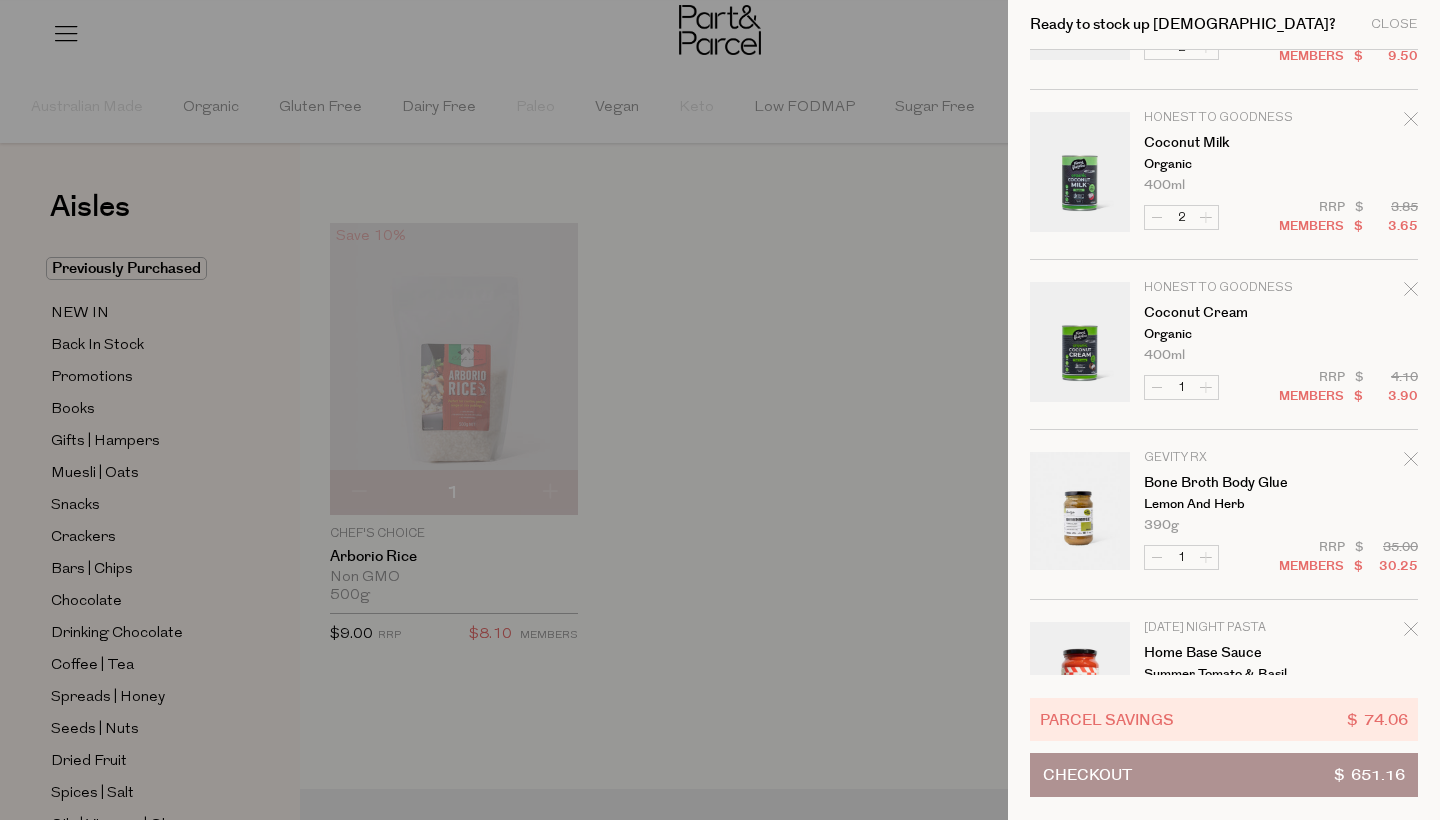 scroll, scrollTop: 1831, scrollLeft: 0, axis: vertical 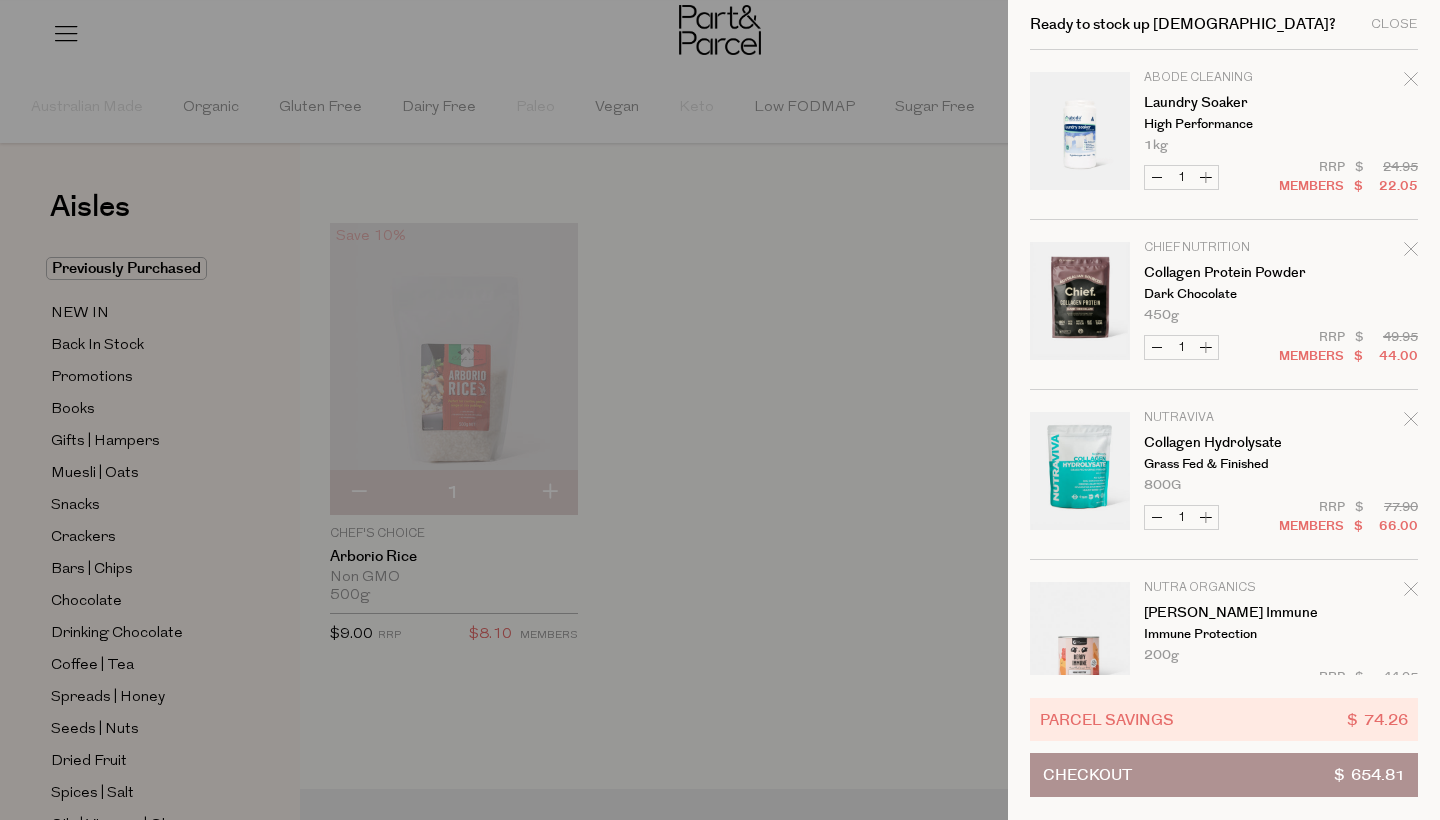 click on "Chief Nutrition
Collagen Protein Powder
Dark Chocolate
450g
Only 3 Available
Decrease Collagen Protein Powder
1 $" at bounding box center (1224, 316) 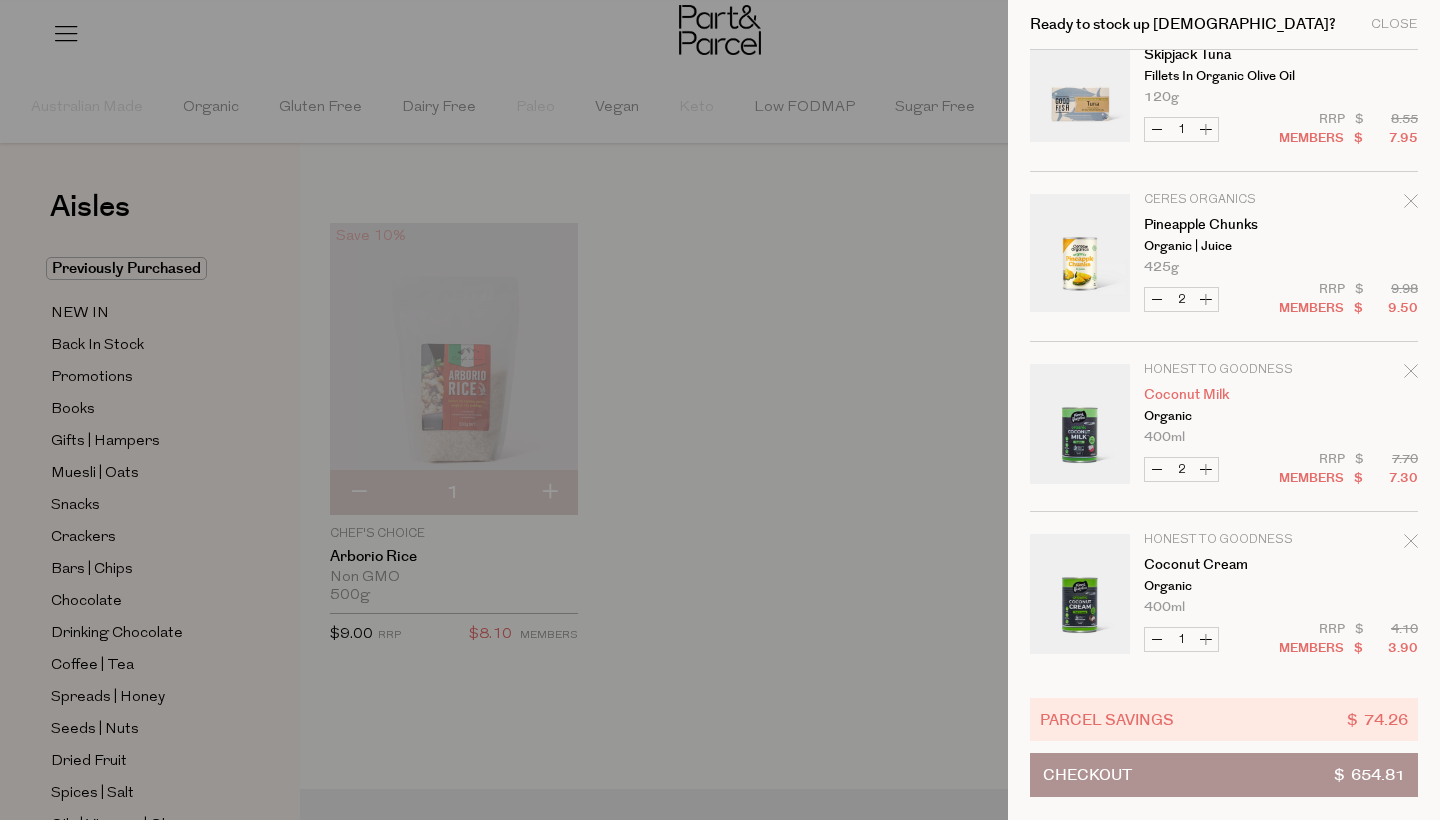 scroll, scrollTop: 1765, scrollLeft: 0, axis: vertical 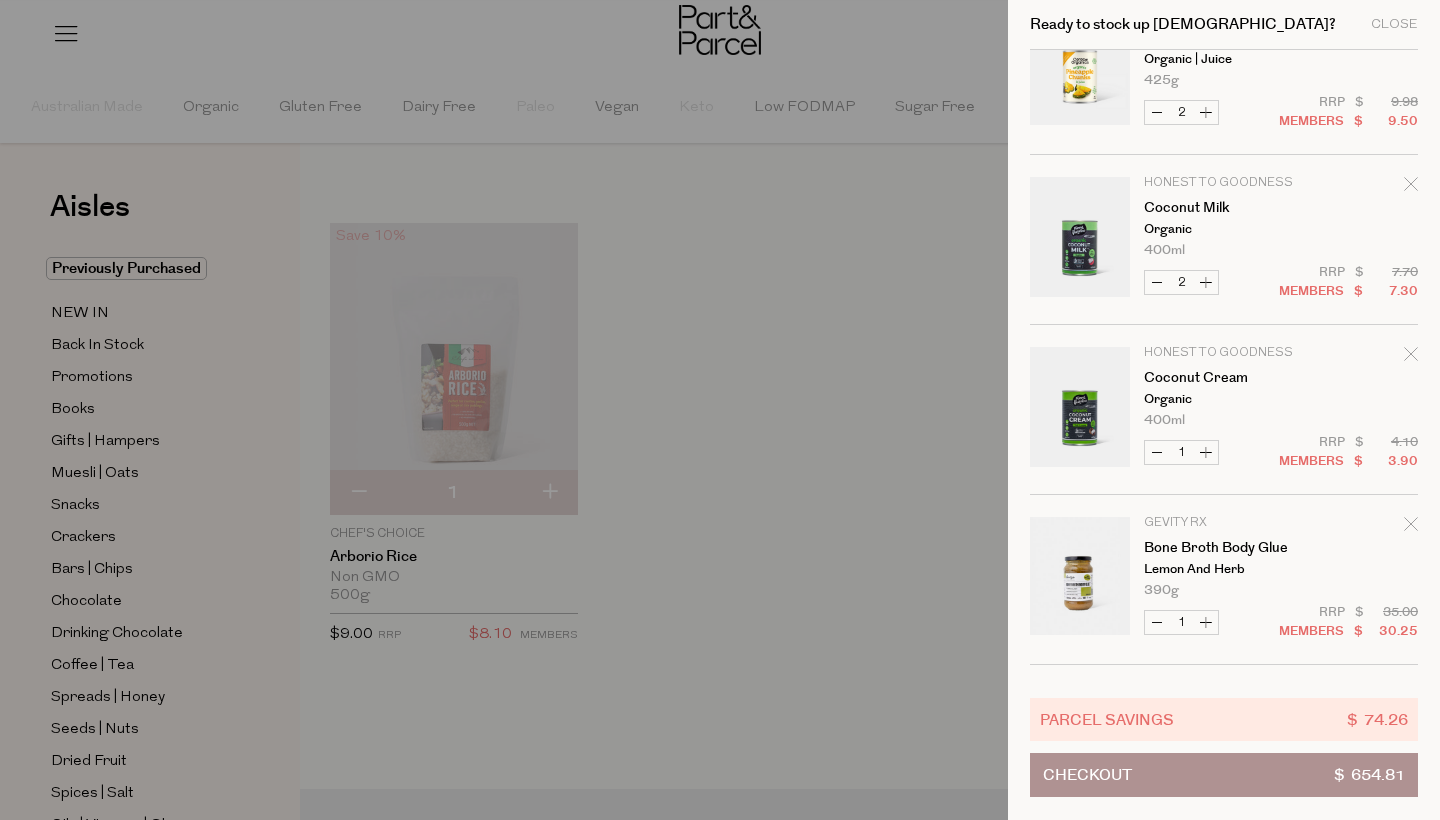 click on "Increase Coconut Cream" at bounding box center (1206, 452) 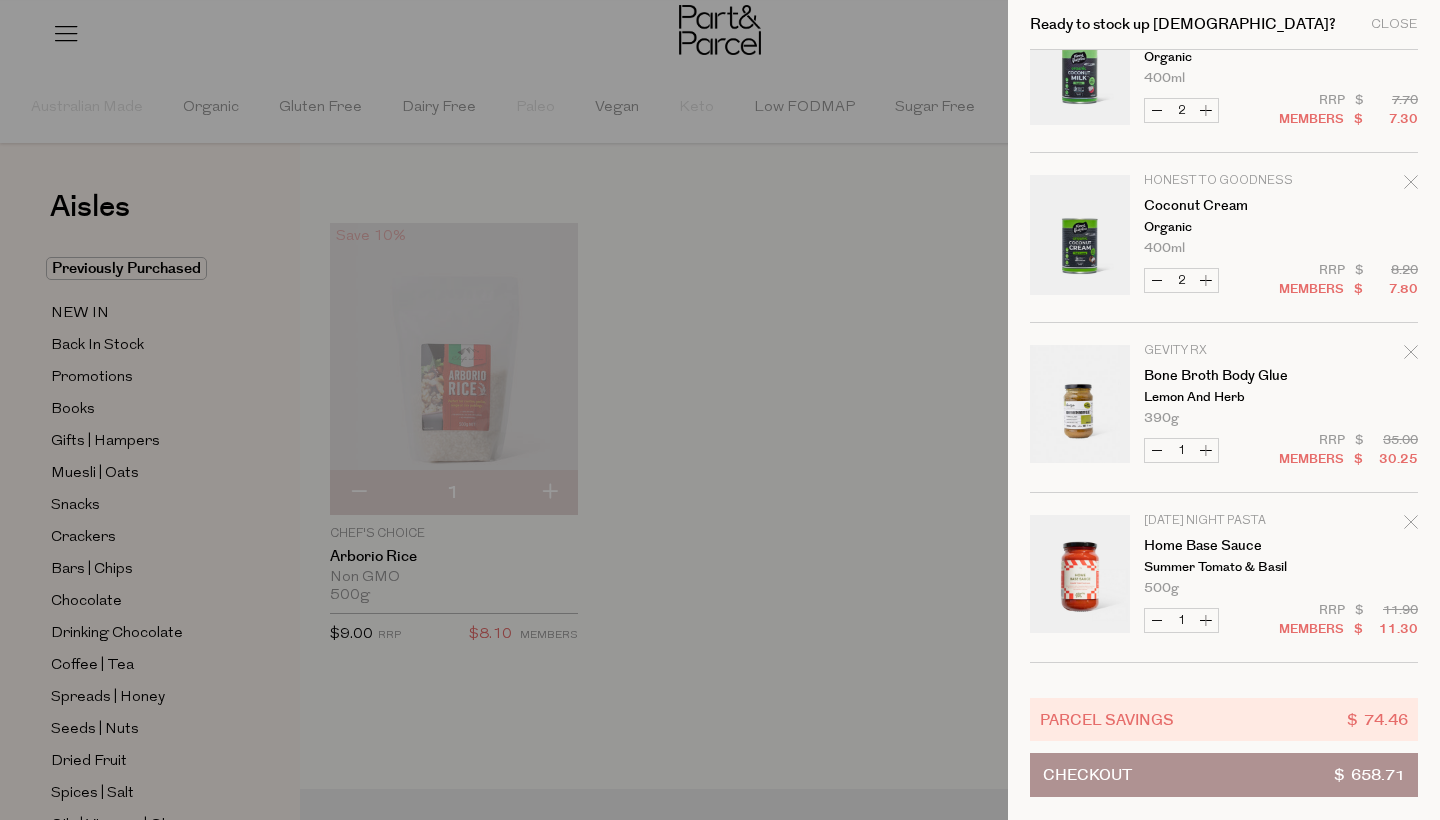 scroll, scrollTop: 1942, scrollLeft: 0, axis: vertical 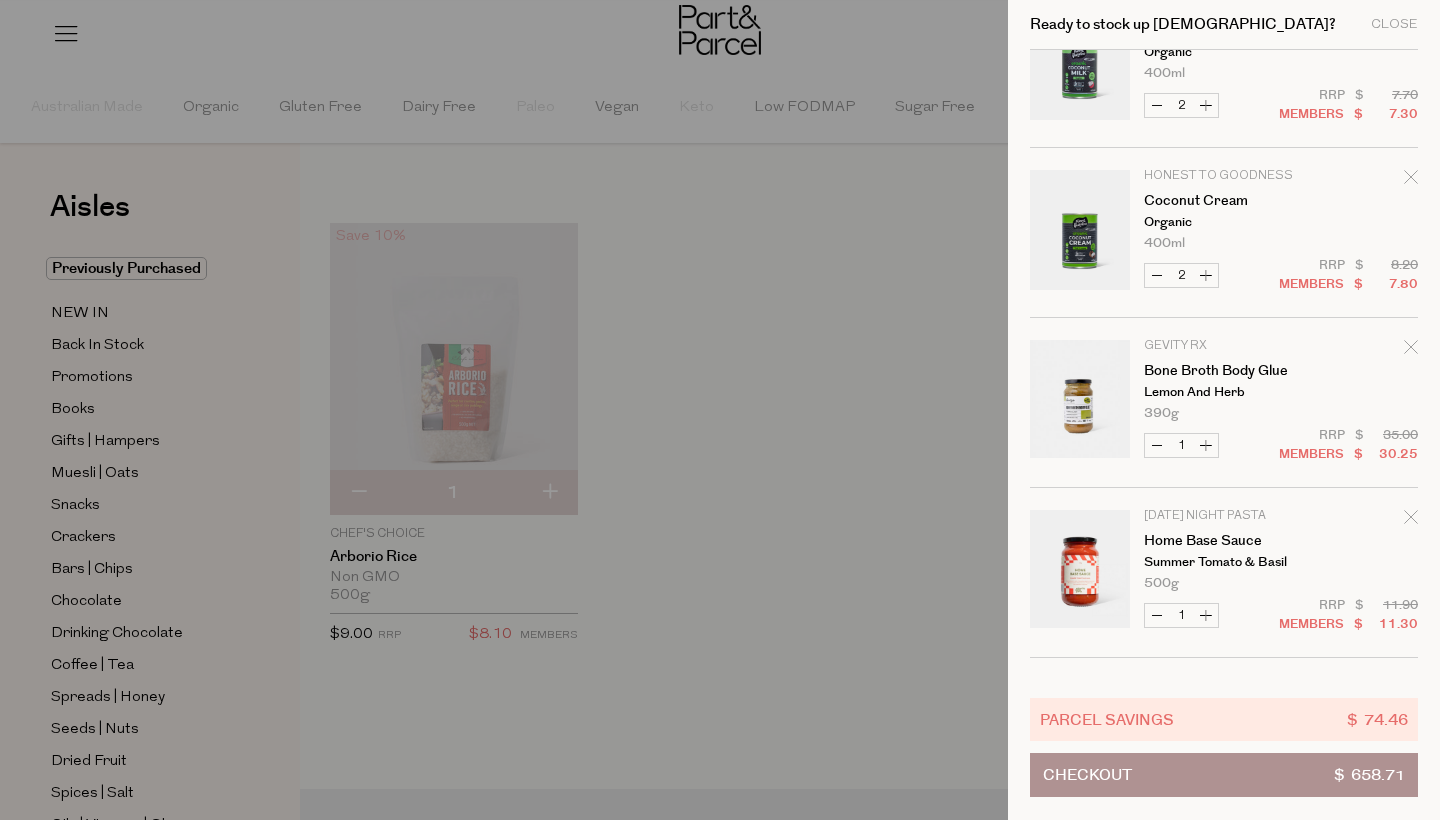 click 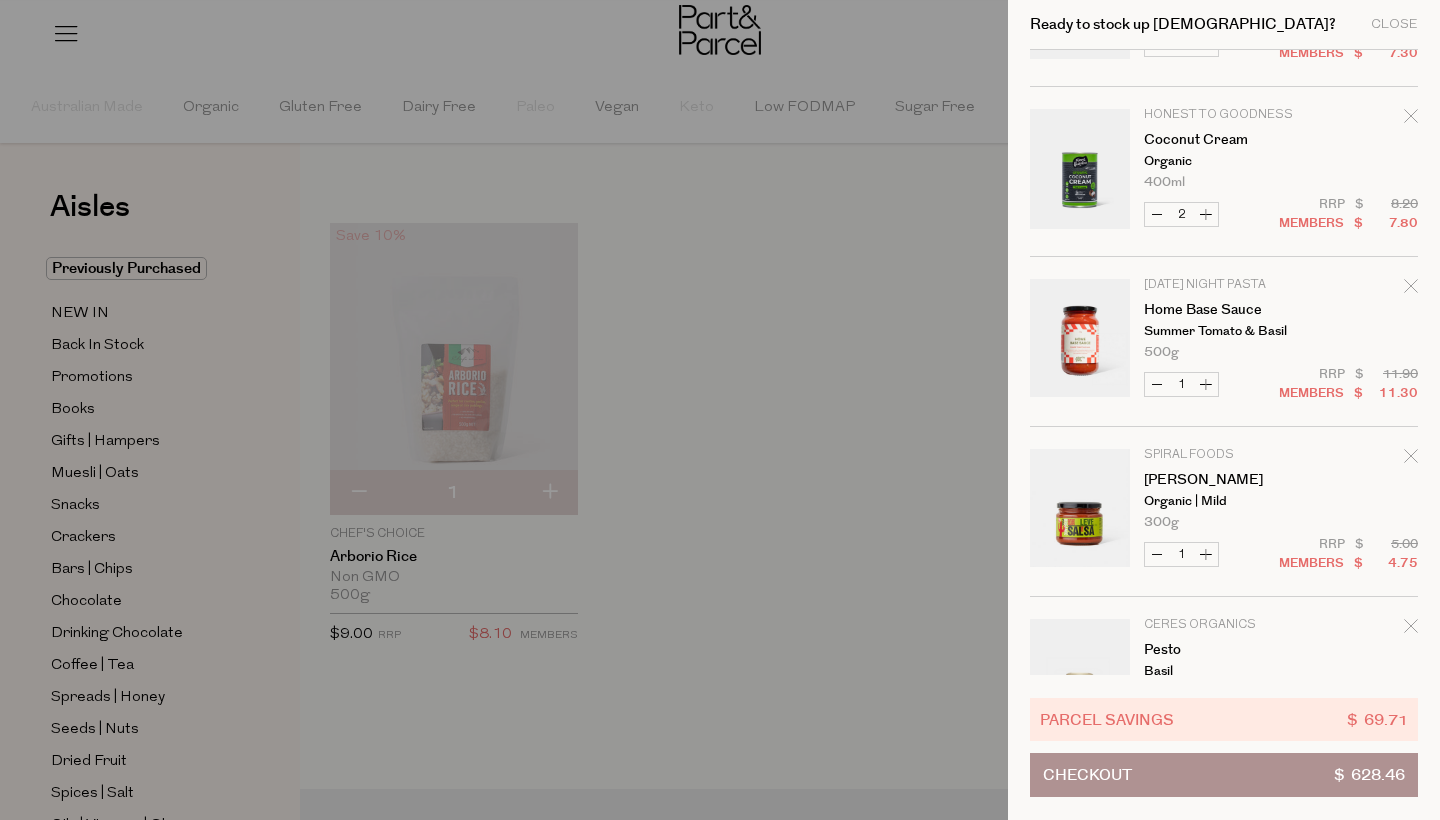scroll, scrollTop: 2021, scrollLeft: 0, axis: vertical 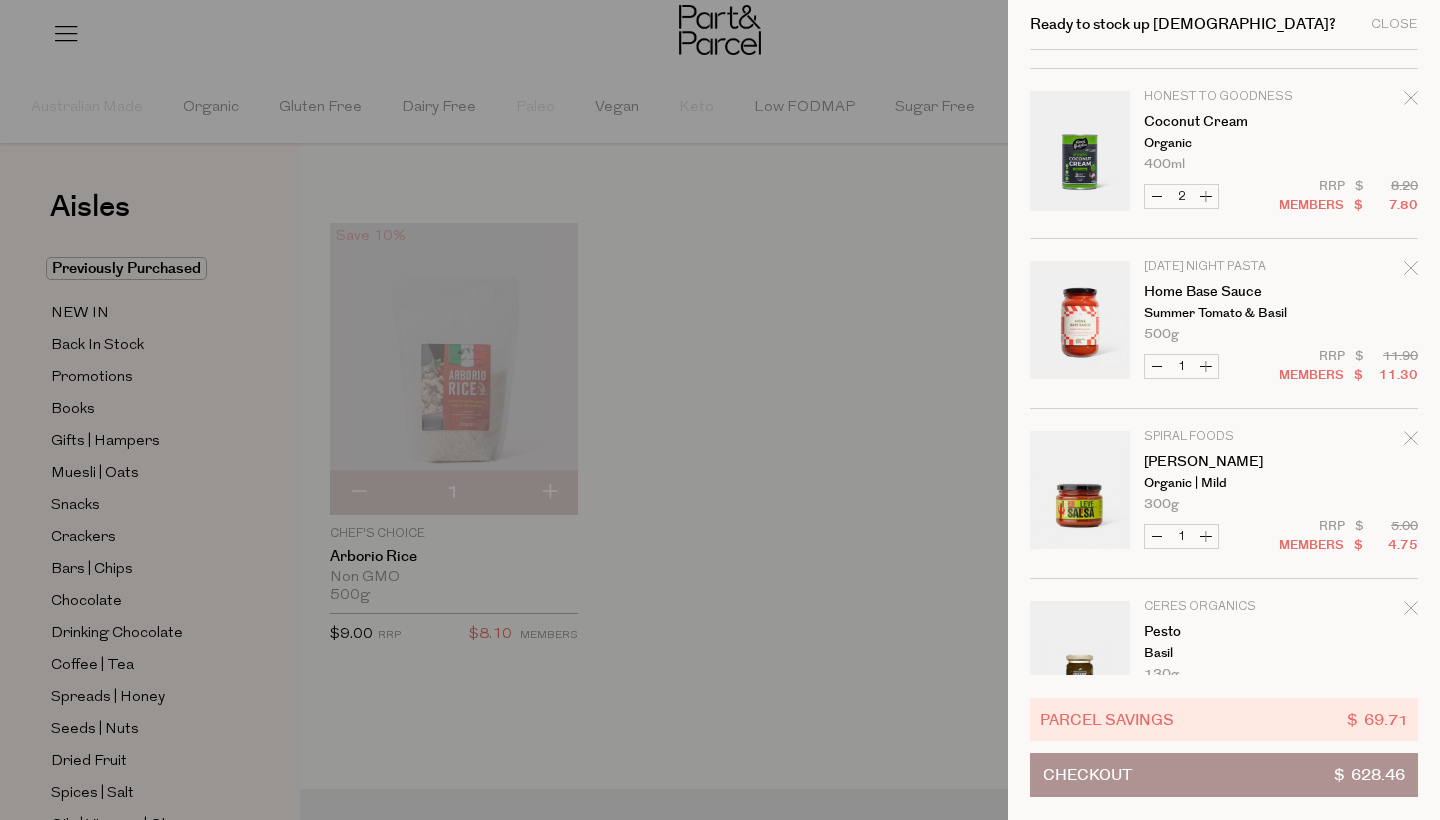 click 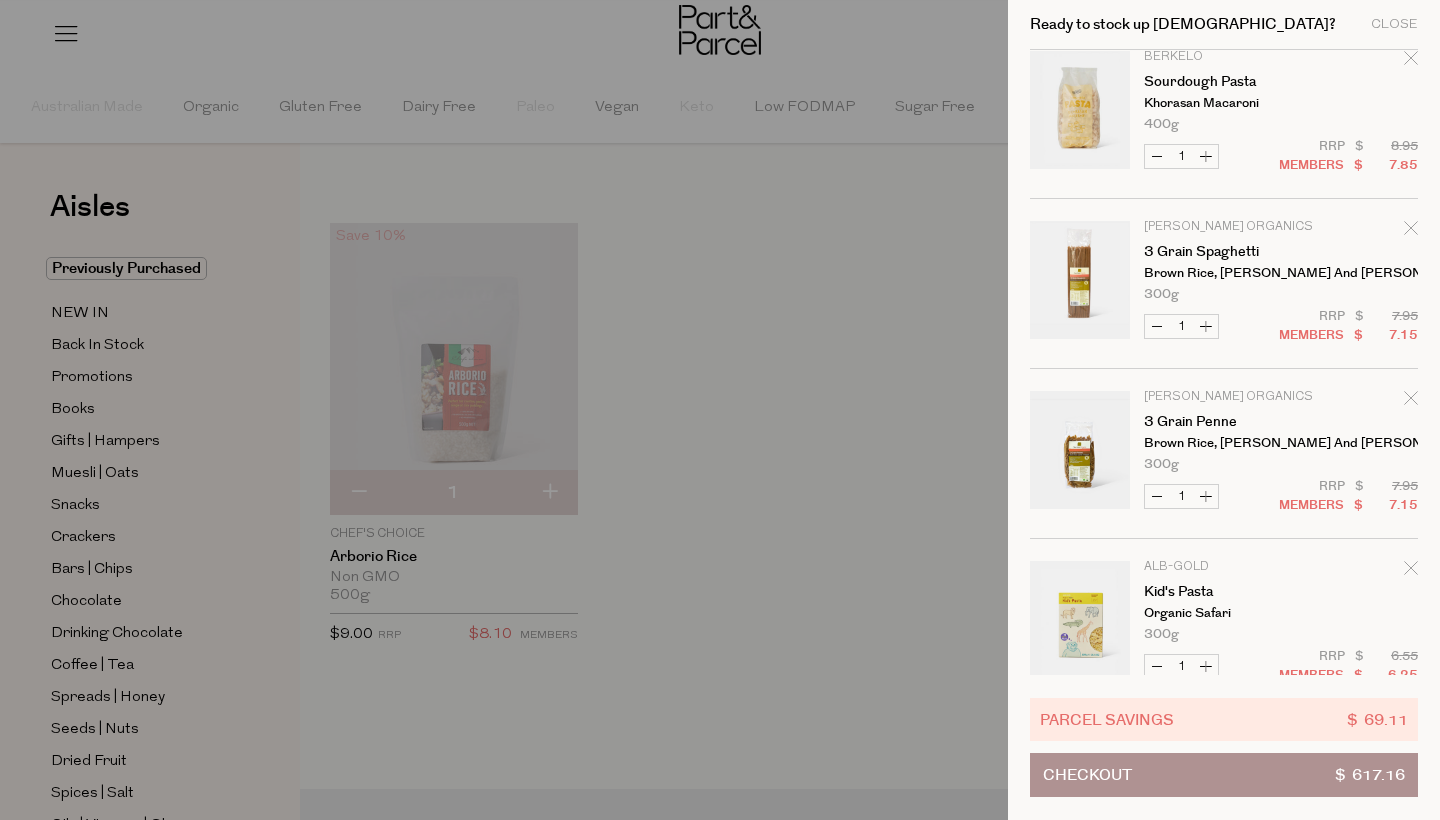 scroll, scrollTop: 2748, scrollLeft: 0, axis: vertical 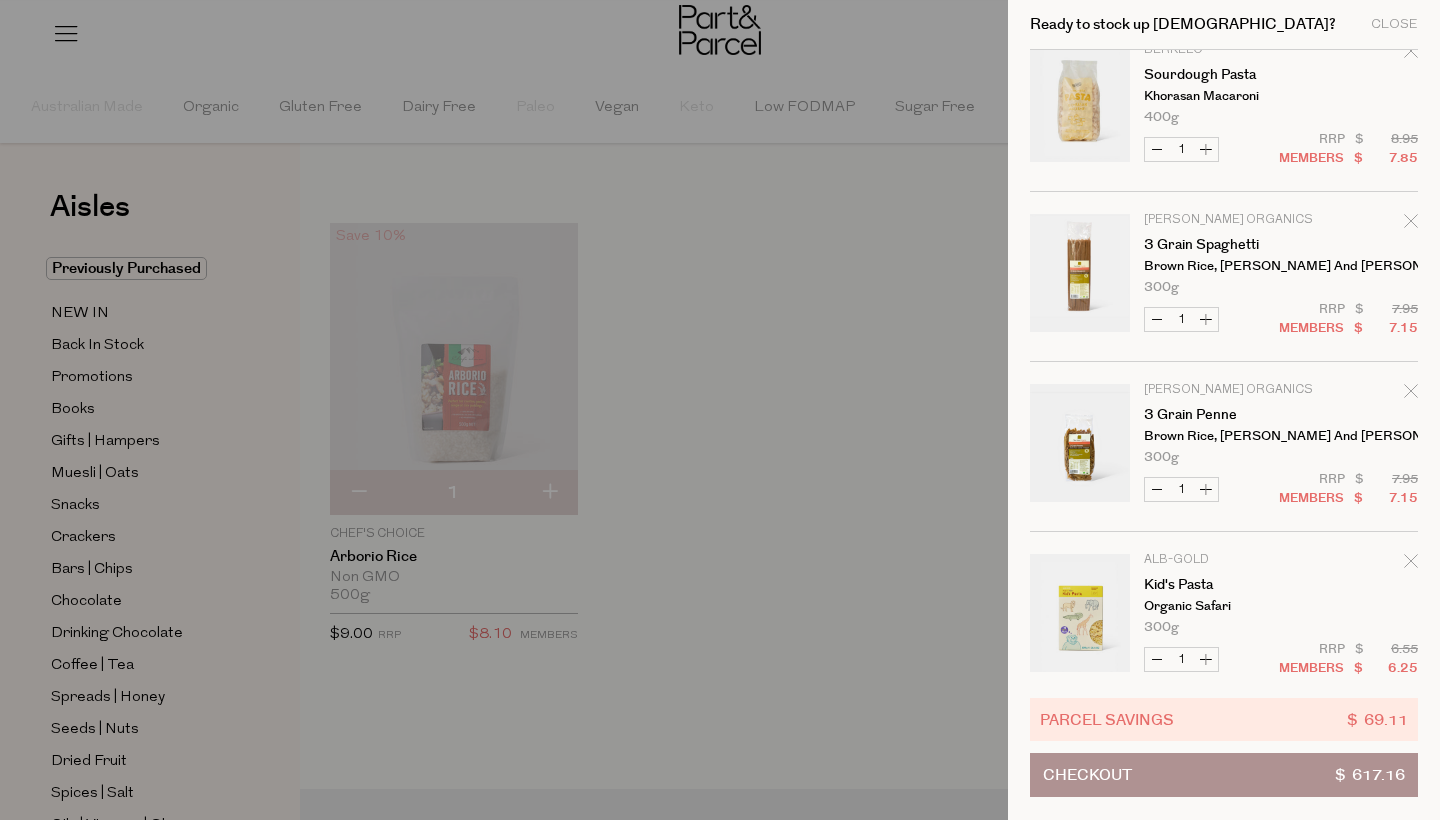 click on "Increase 3 Grain Spaghetti" at bounding box center [1206, 319] 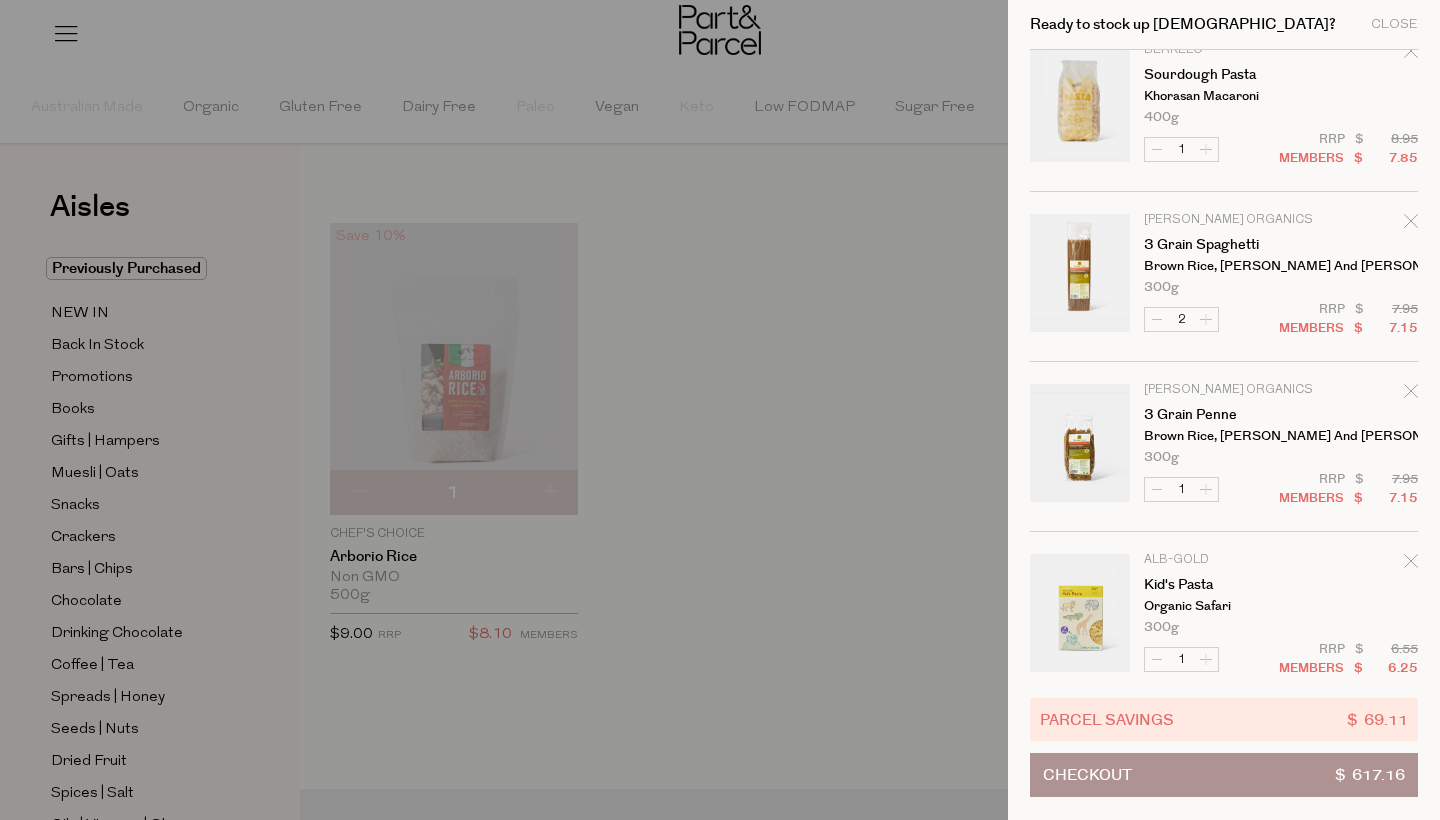 scroll, scrollTop: 2779, scrollLeft: 0, axis: vertical 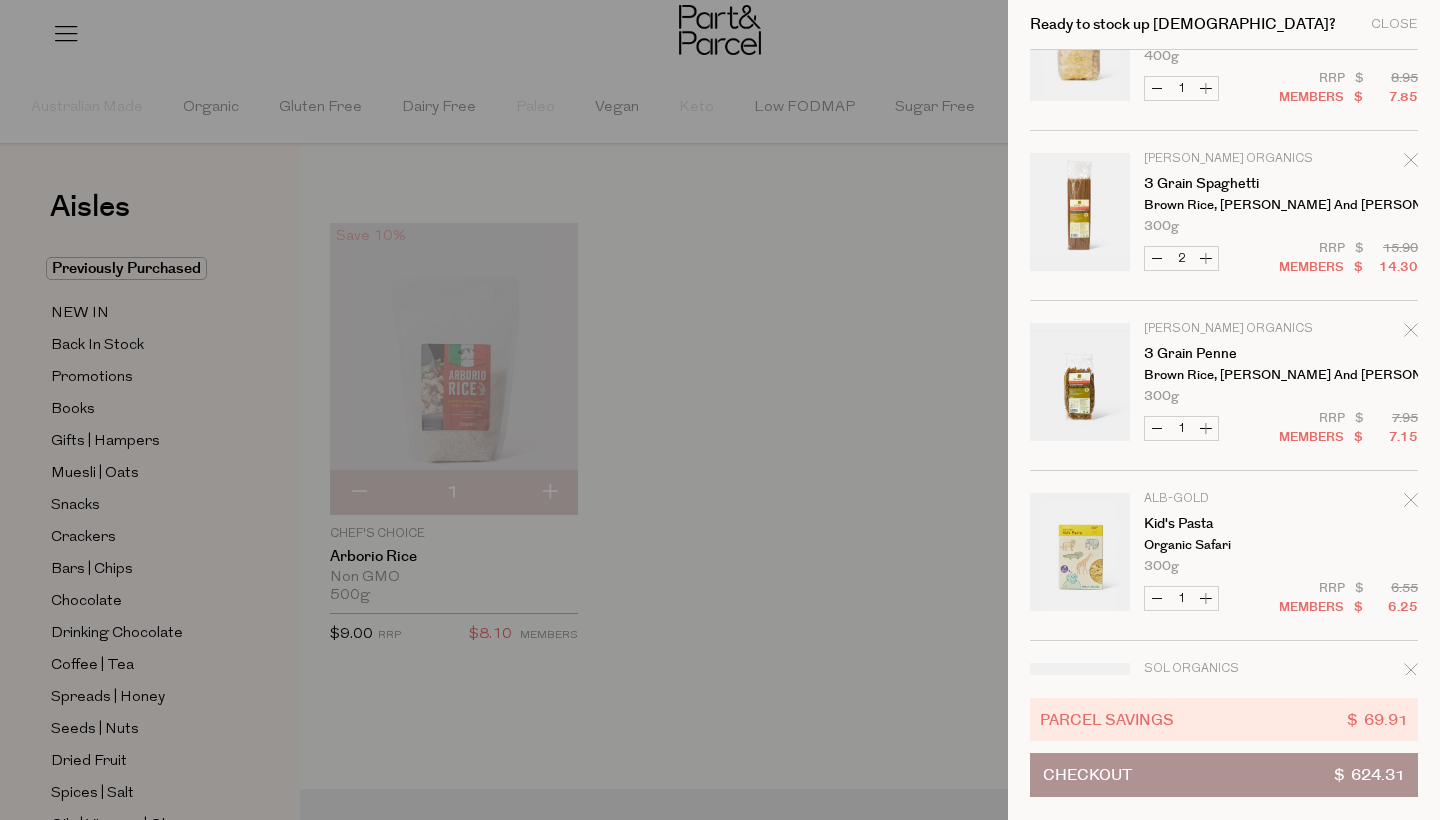 click on "Increase 3 Grain Penne" at bounding box center [1206, 428] 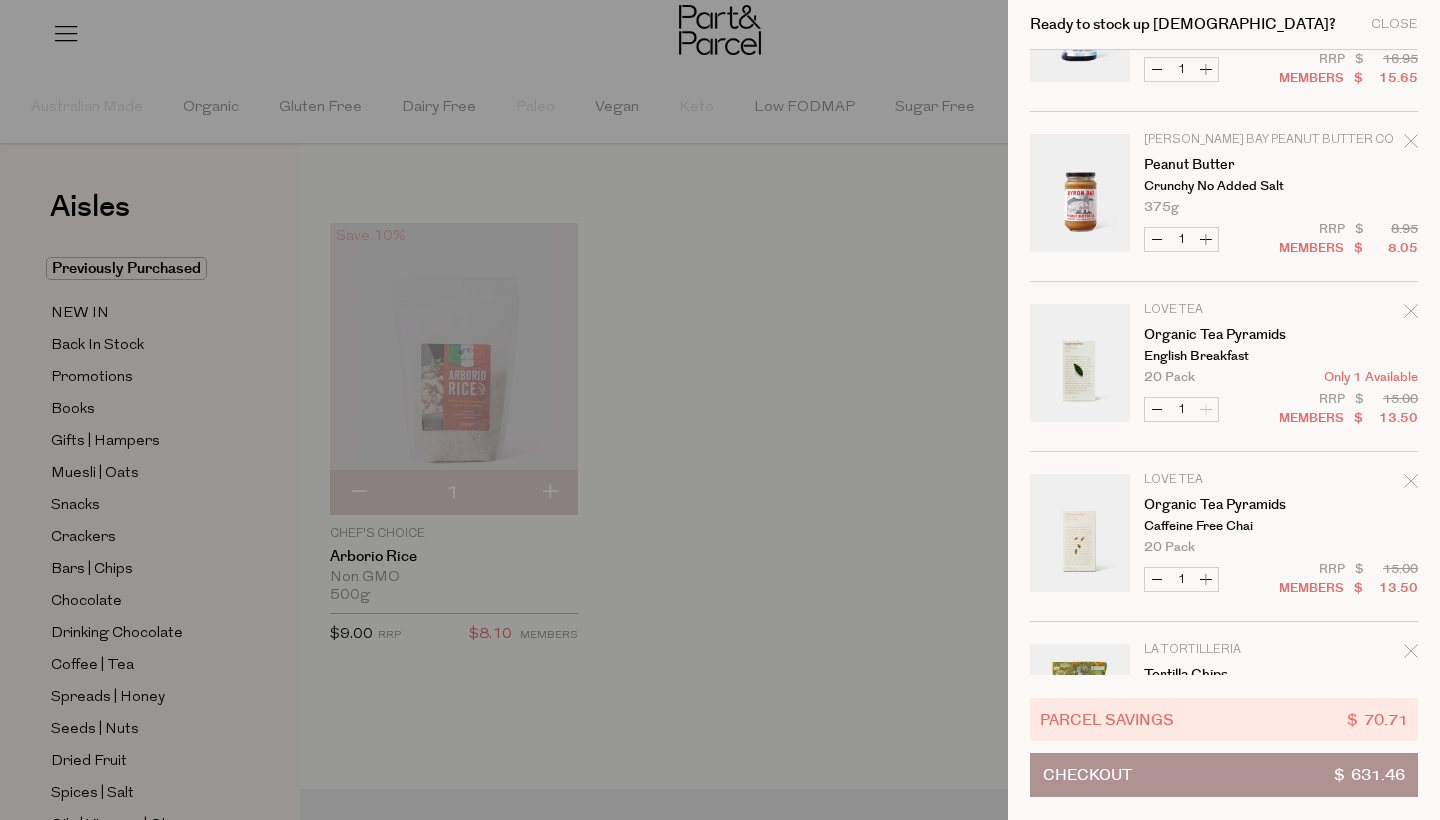 scroll, scrollTop: 4195, scrollLeft: 0, axis: vertical 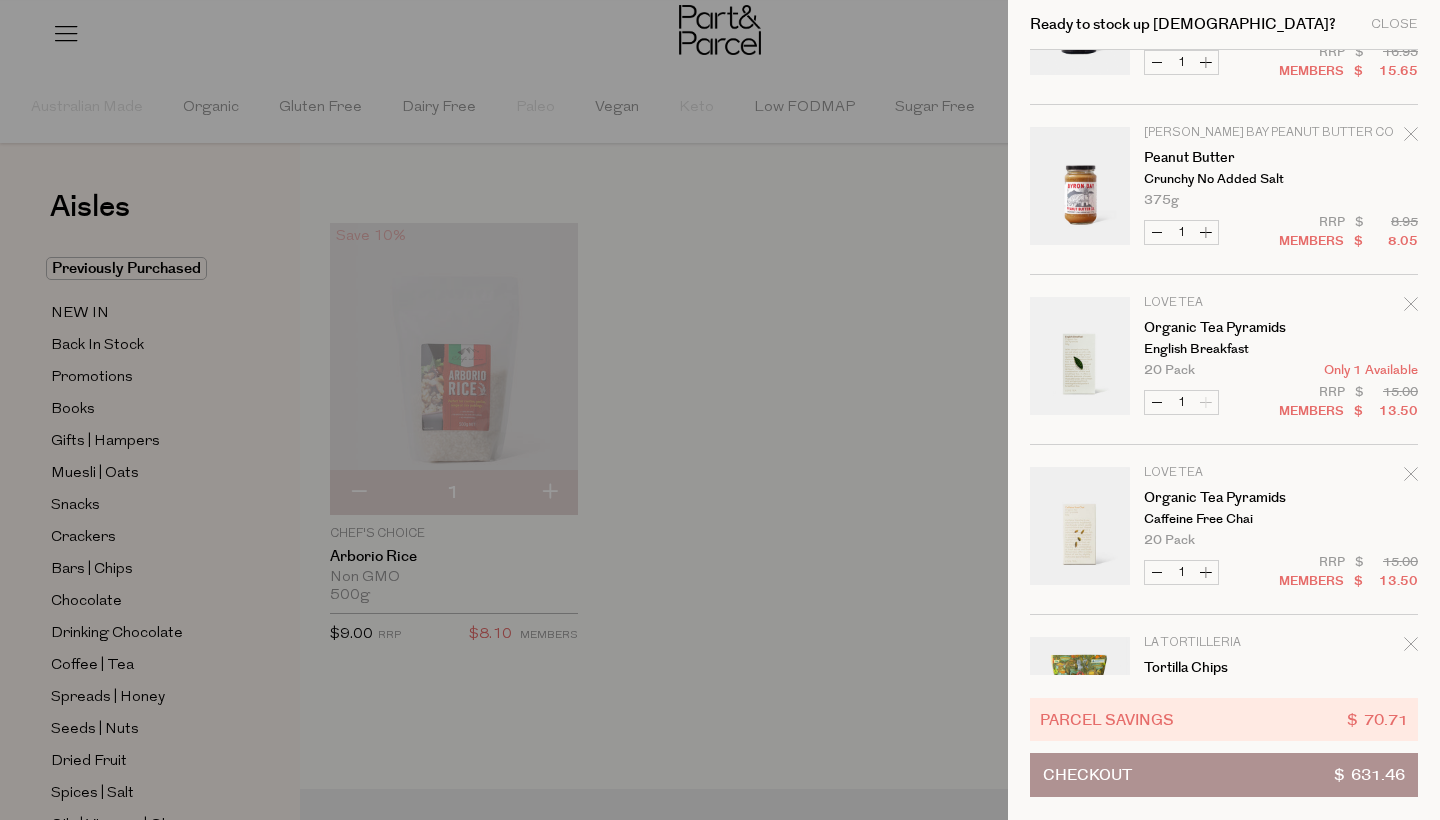 click 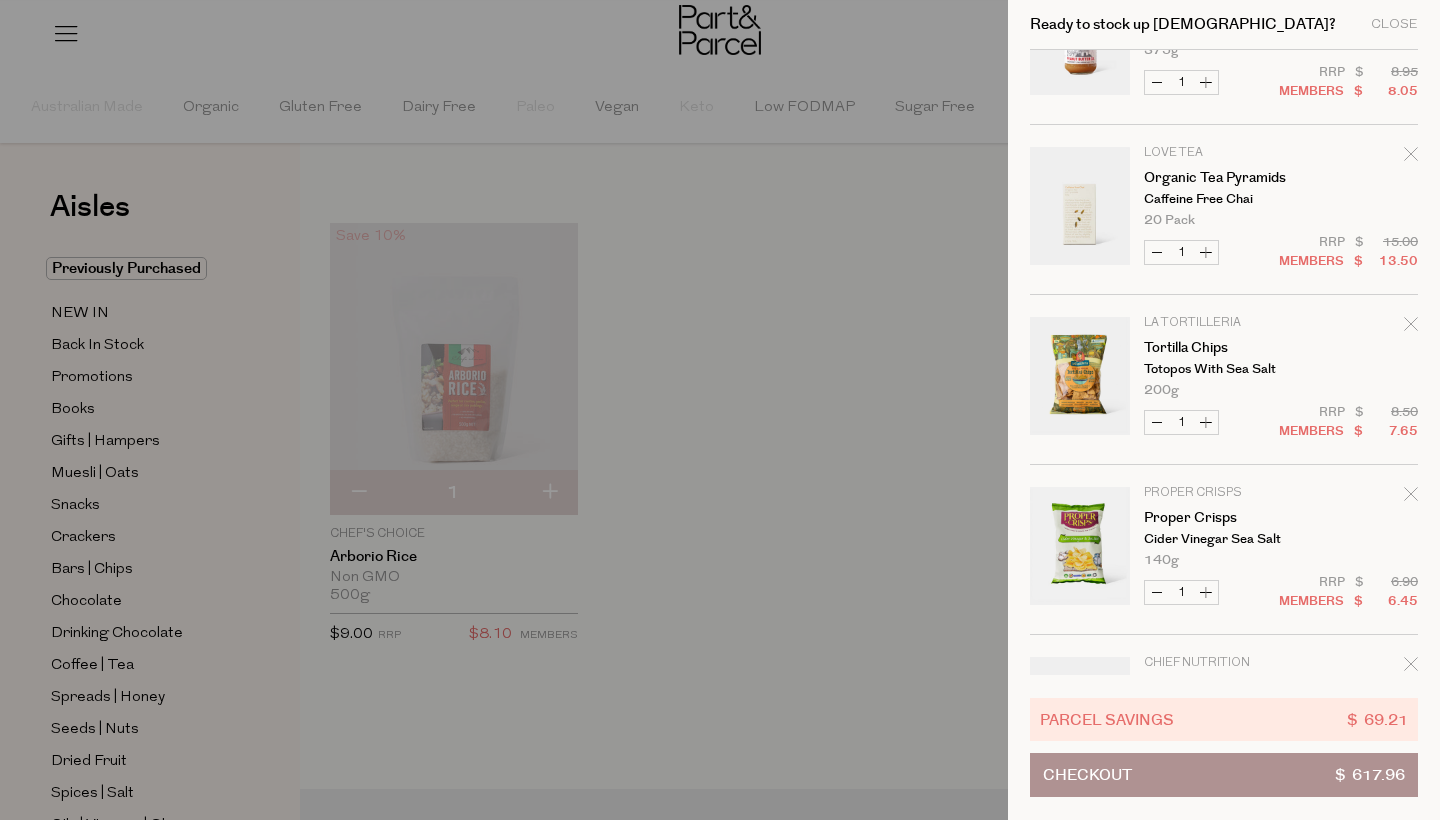 scroll, scrollTop: 4395, scrollLeft: 0, axis: vertical 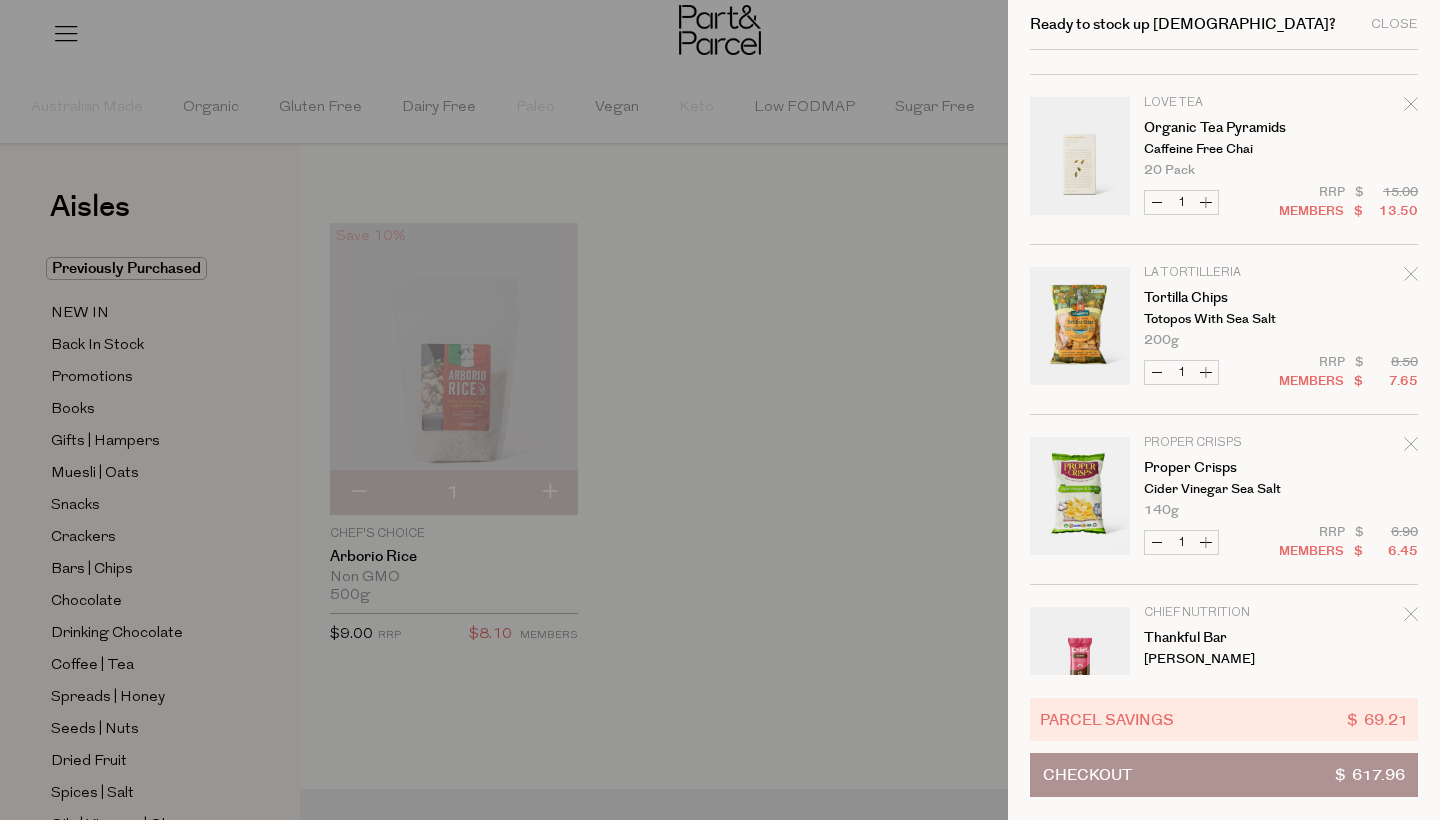click 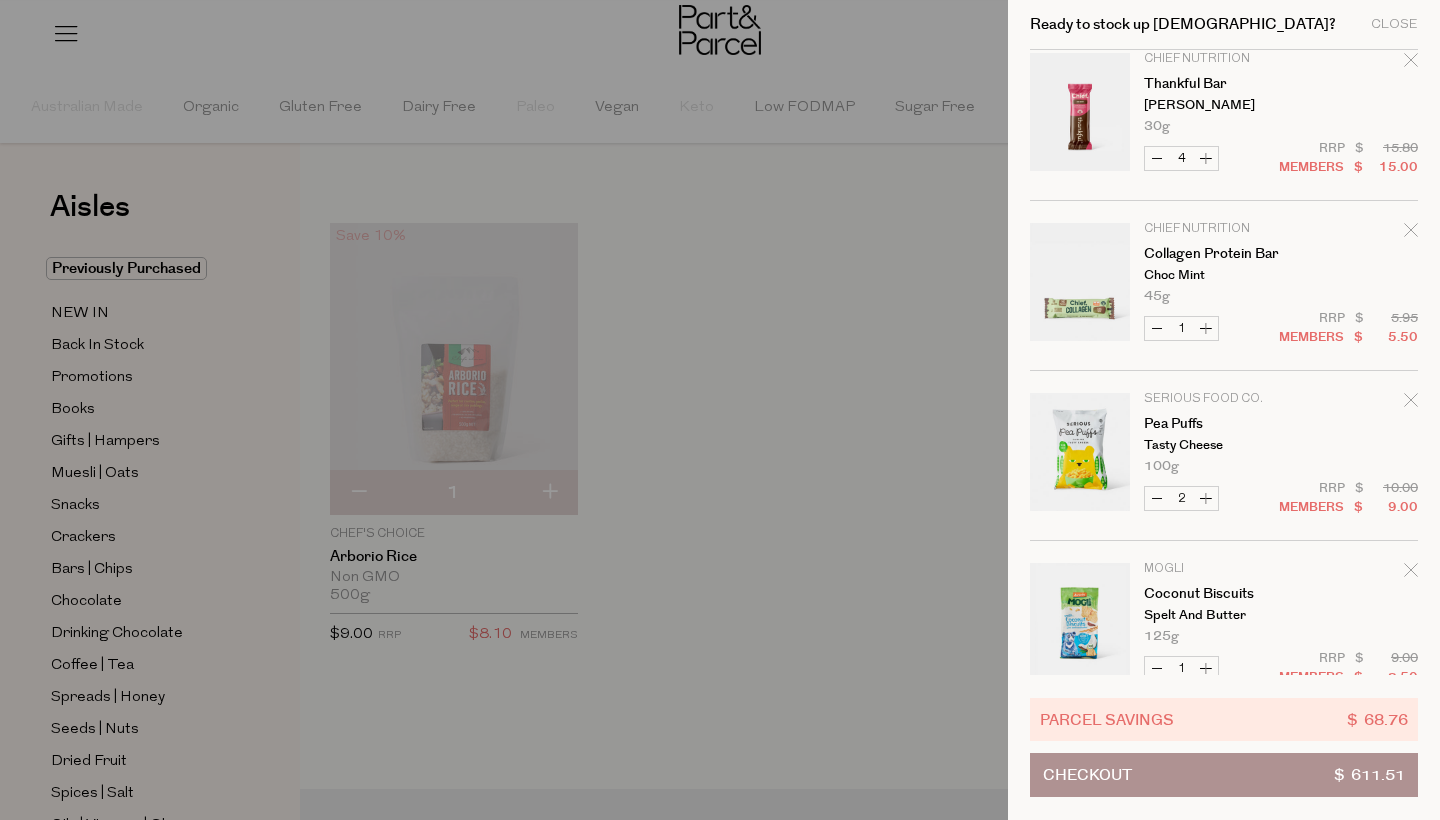 scroll, scrollTop: 4795, scrollLeft: 0, axis: vertical 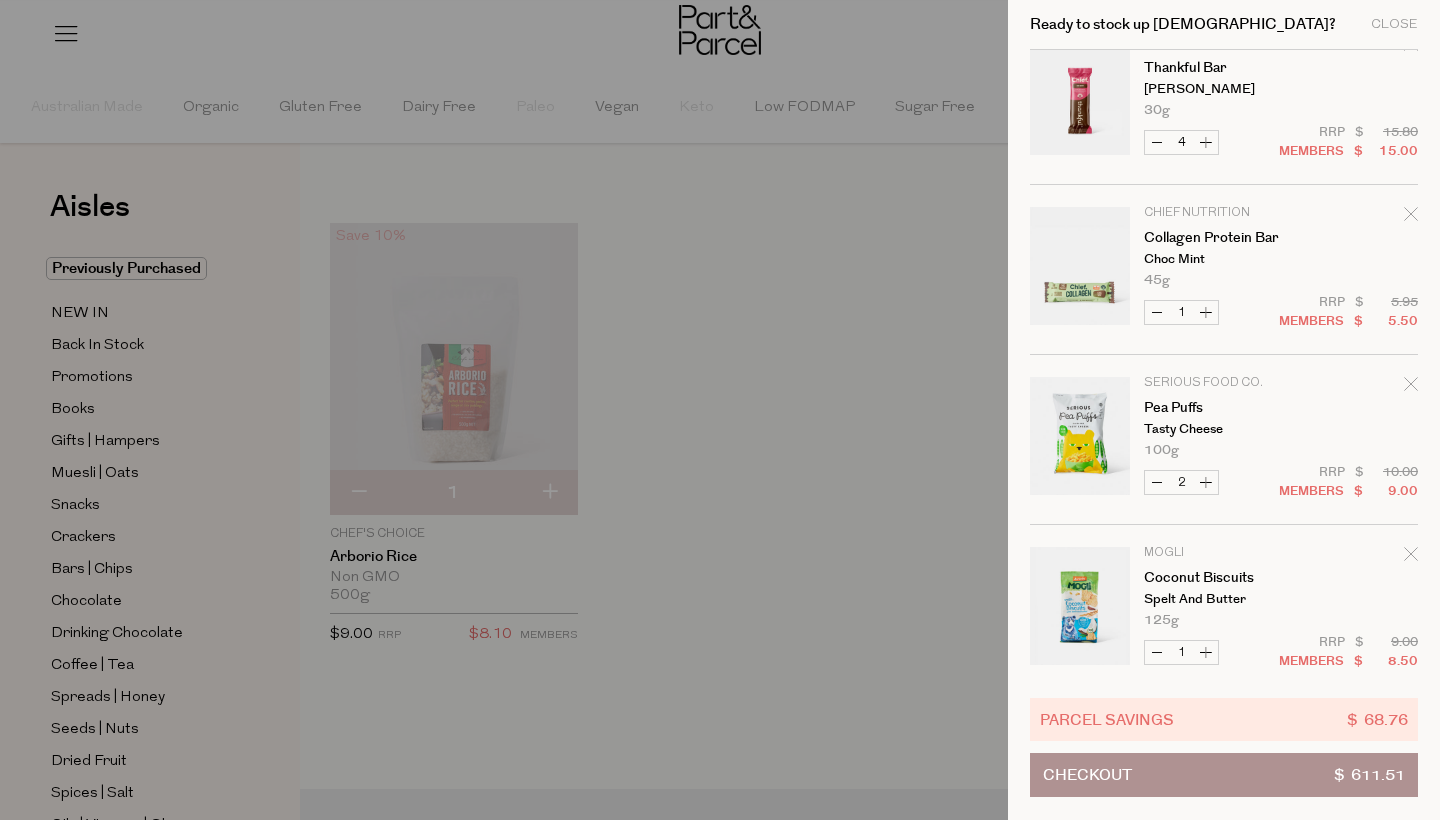 click on "Increase Collagen Protein Bar" at bounding box center [1206, 312] 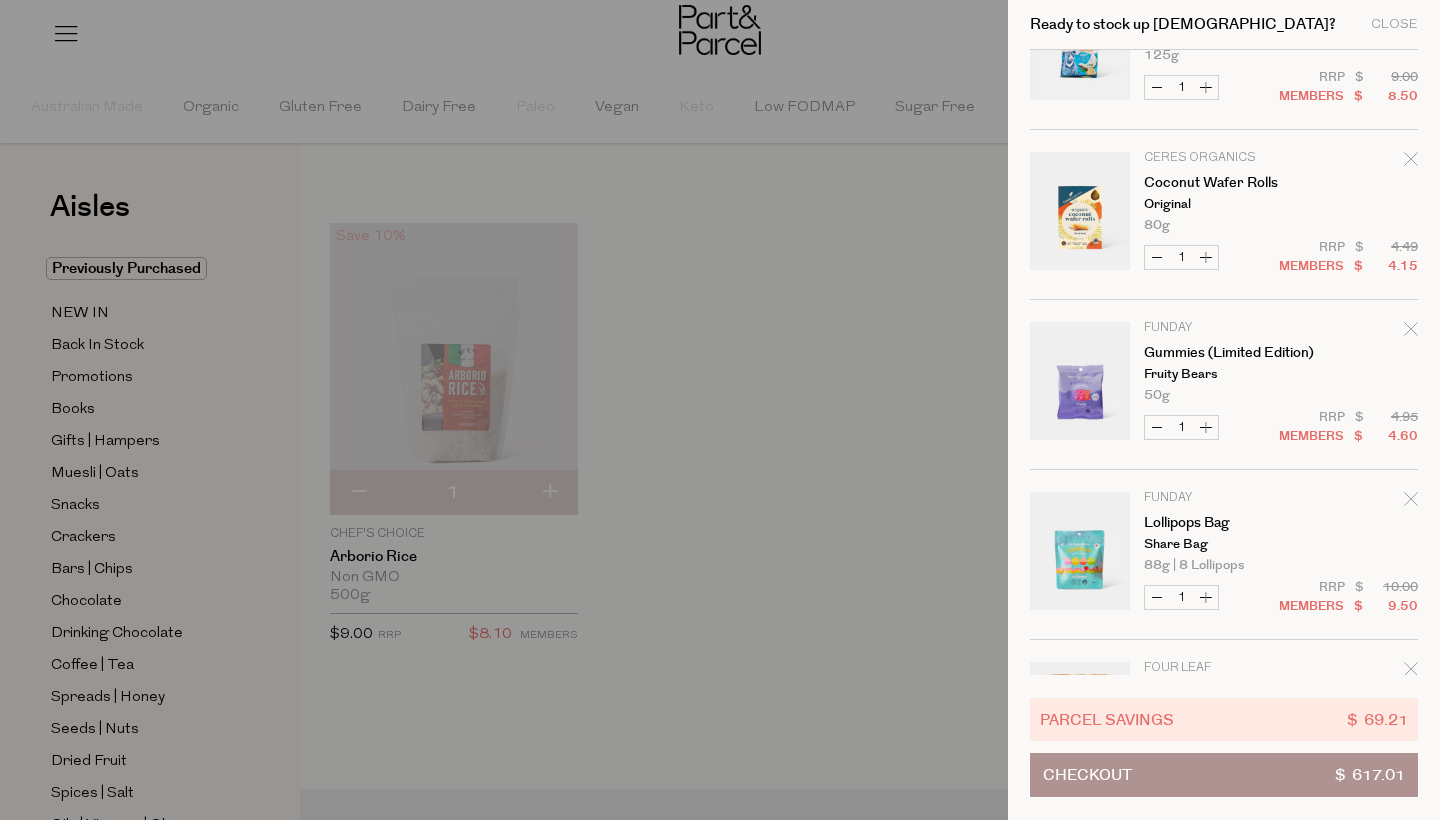 scroll, scrollTop: 5429, scrollLeft: 0, axis: vertical 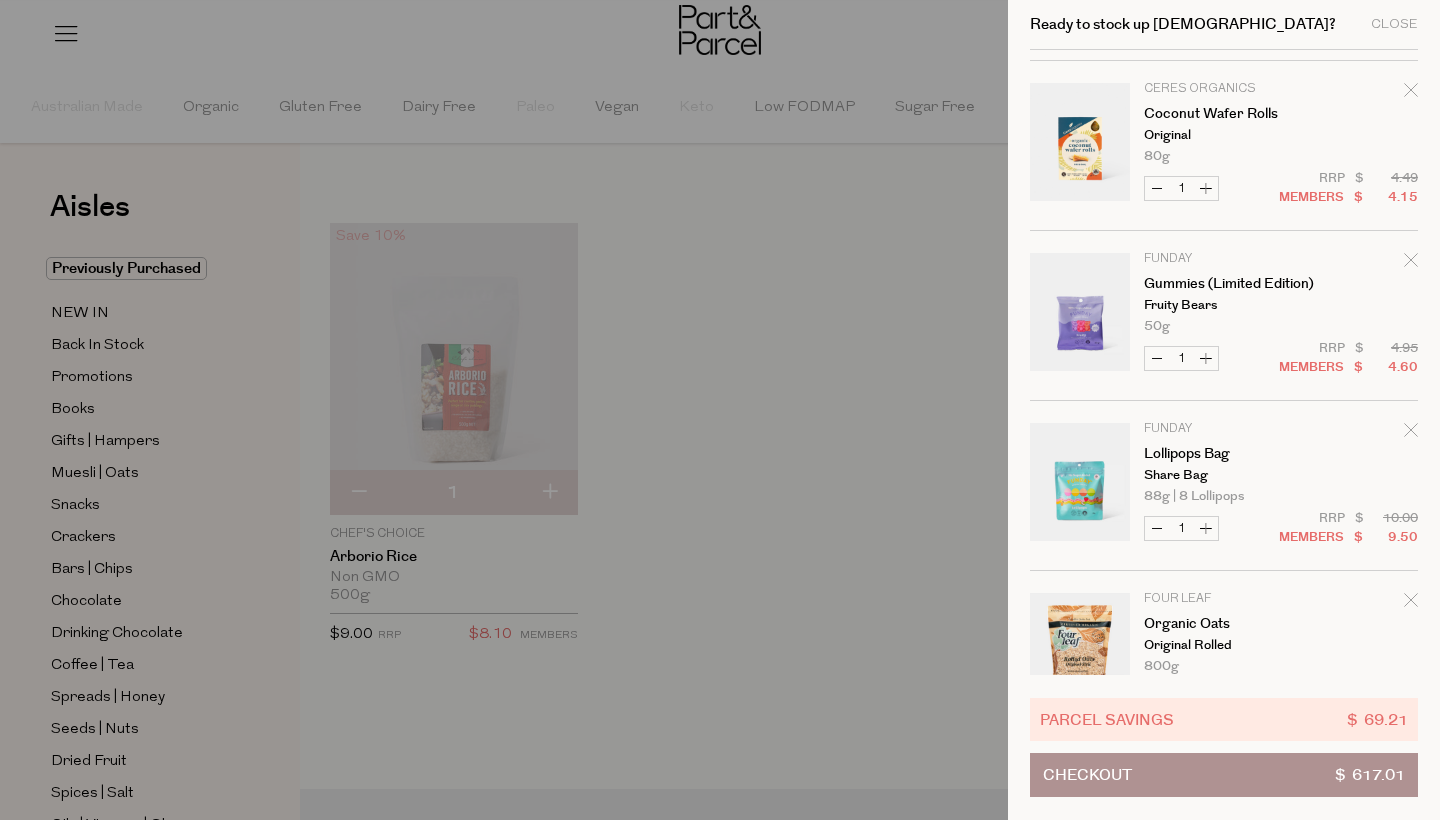 click 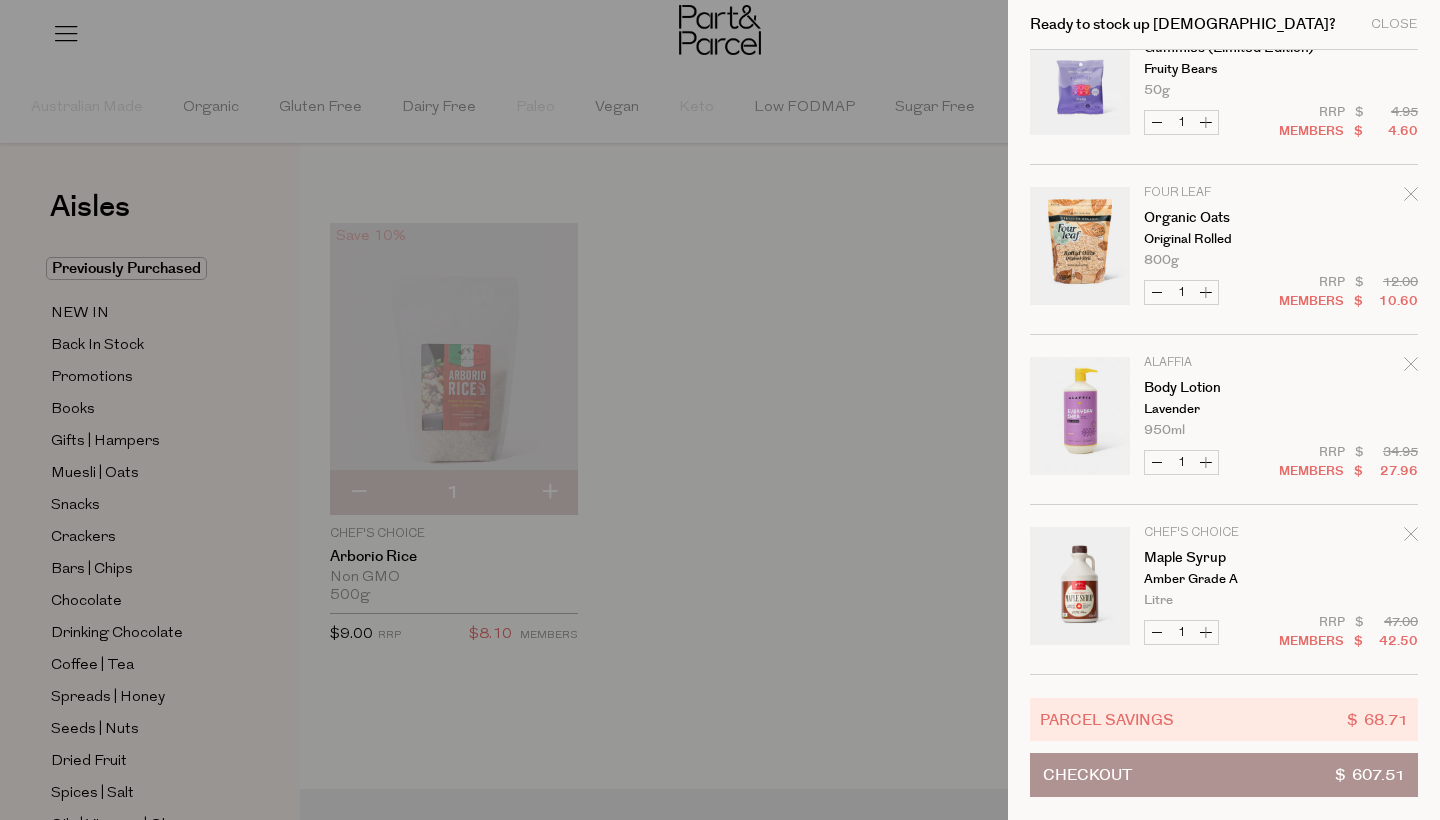 scroll, scrollTop: 5665, scrollLeft: 0, axis: vertical 